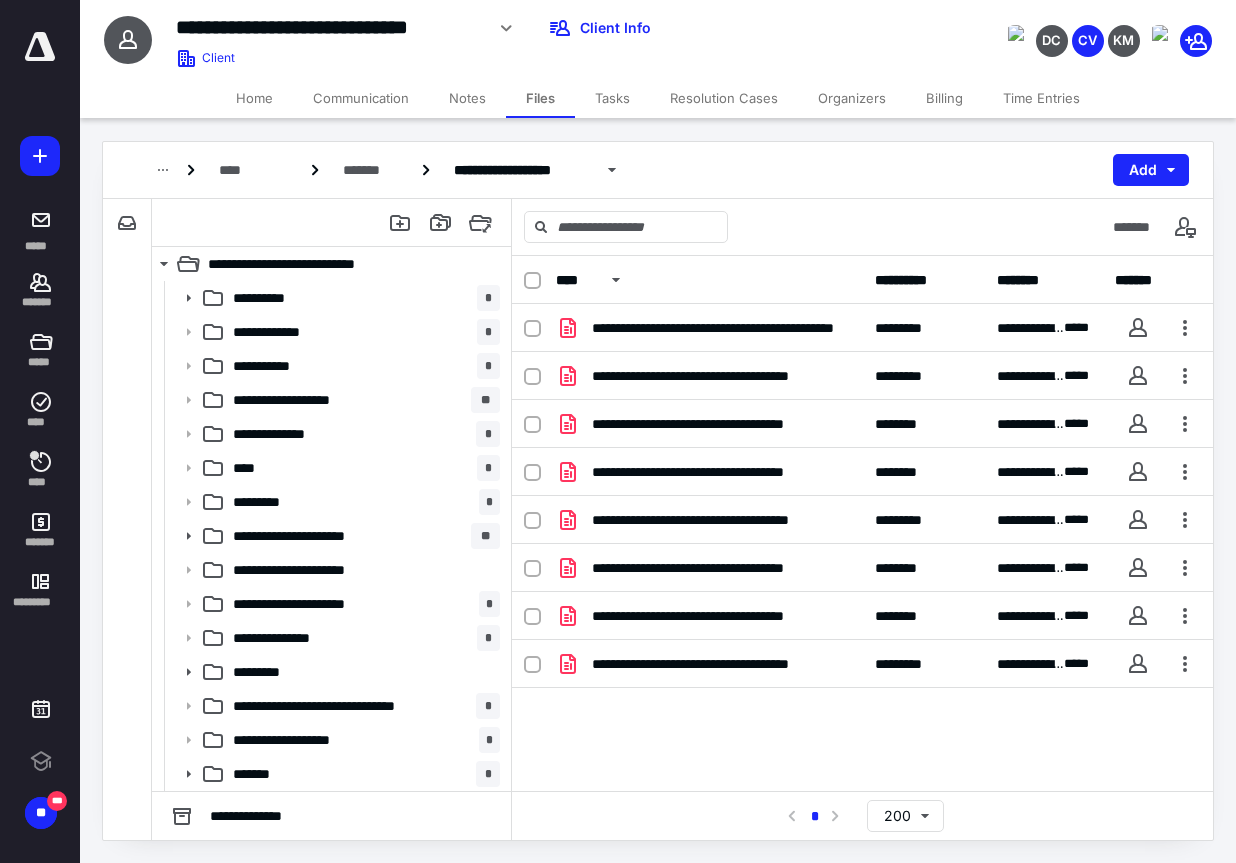 scroll, scrollTop: 0, scrollLeft: 0, axis: both 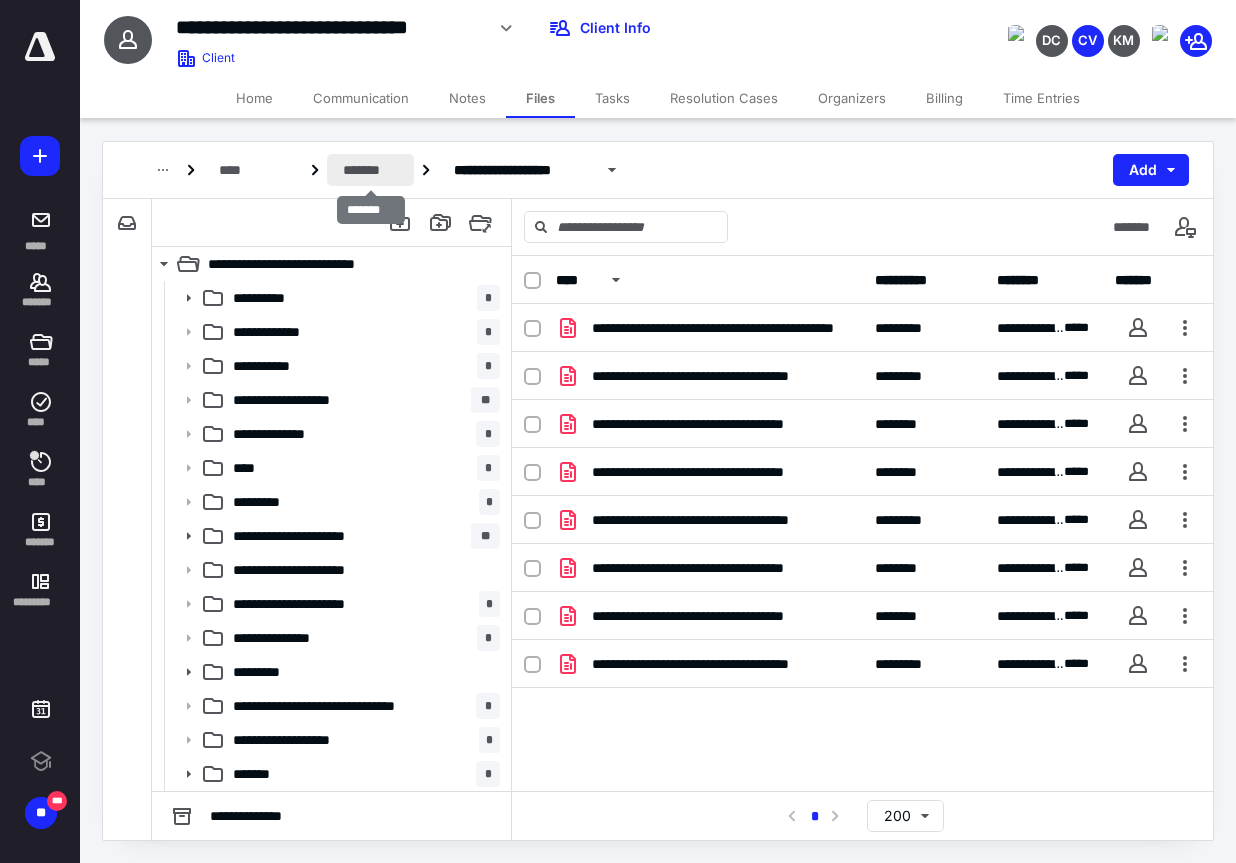 click on "*******" at bounding box center (370, 170) 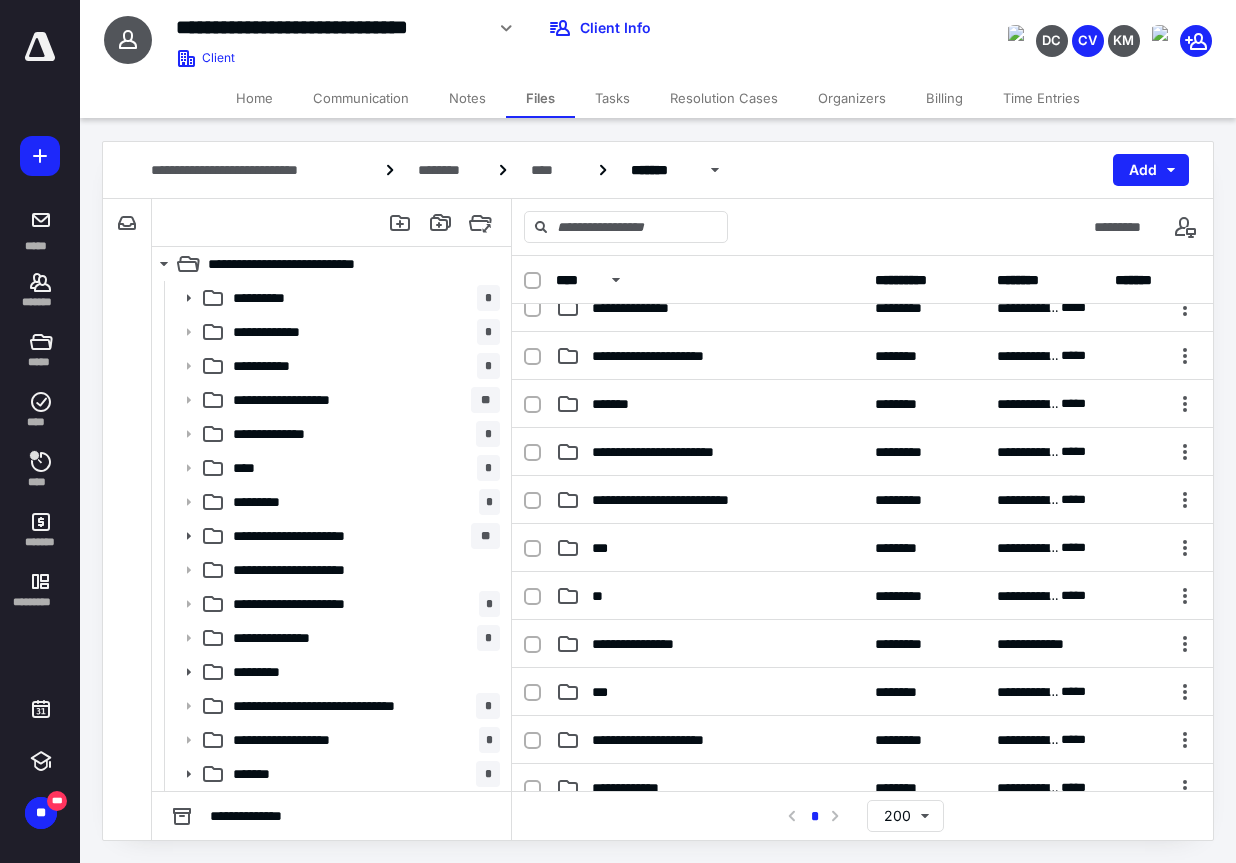 scroll, scrollTop: 3000, scrollLeft: 0, axis: vertical 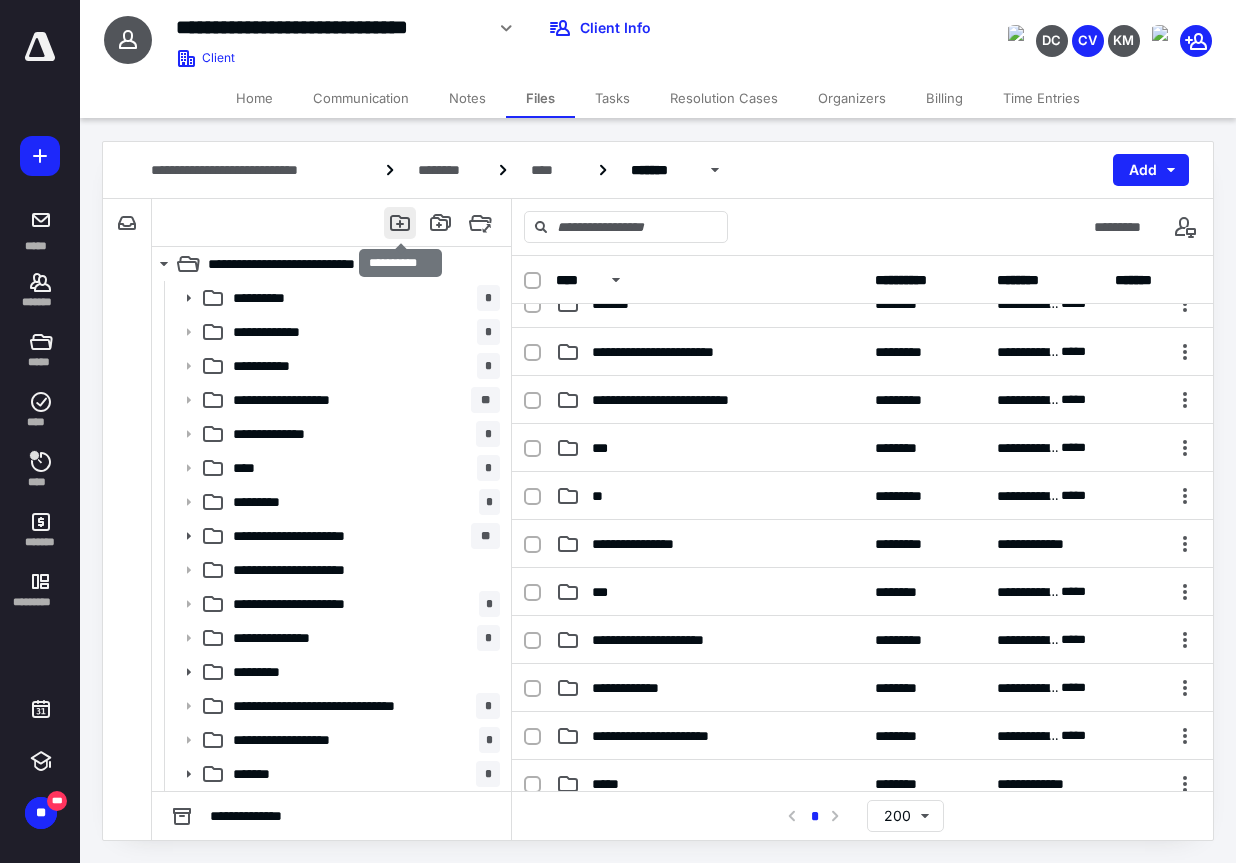 click at bounding box center [400, 223] 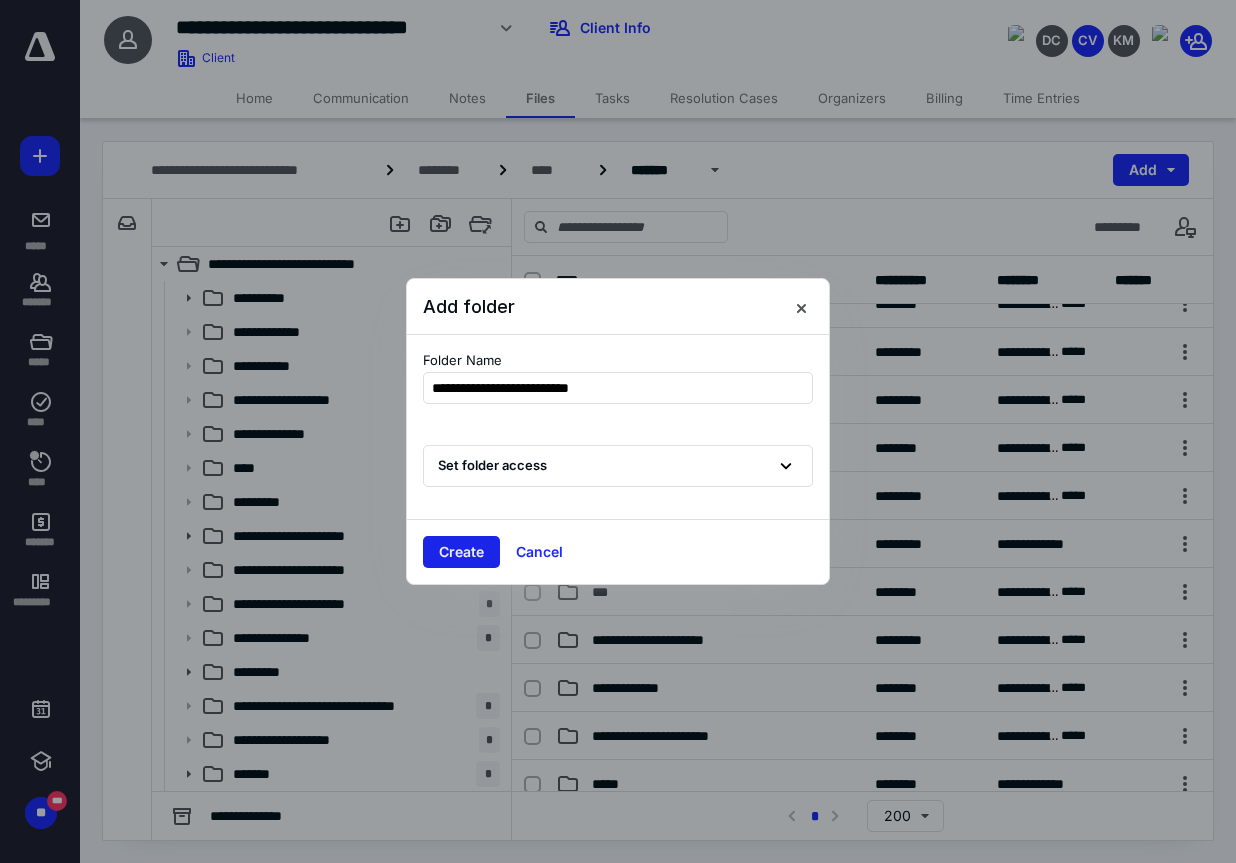 type on "**********" 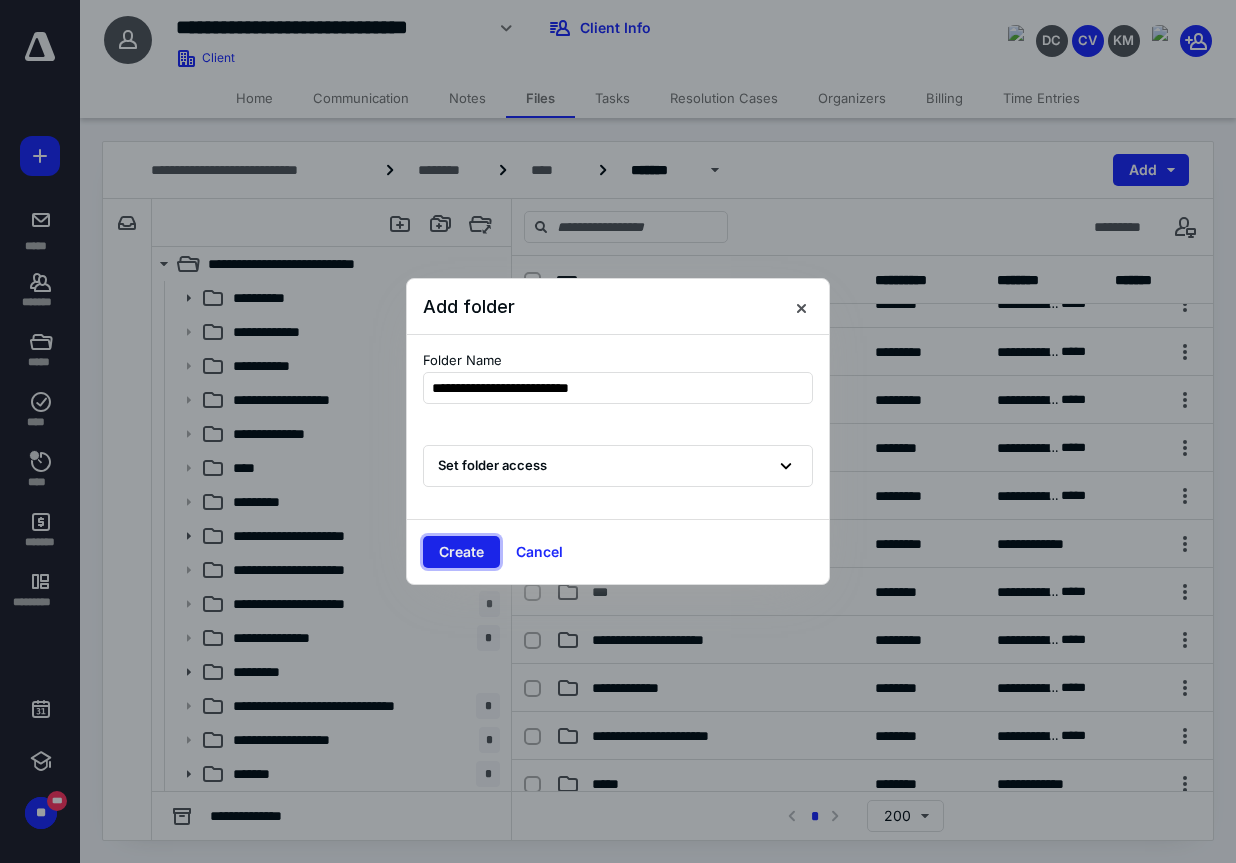 click on "Create" at bounding box center [461, 552] 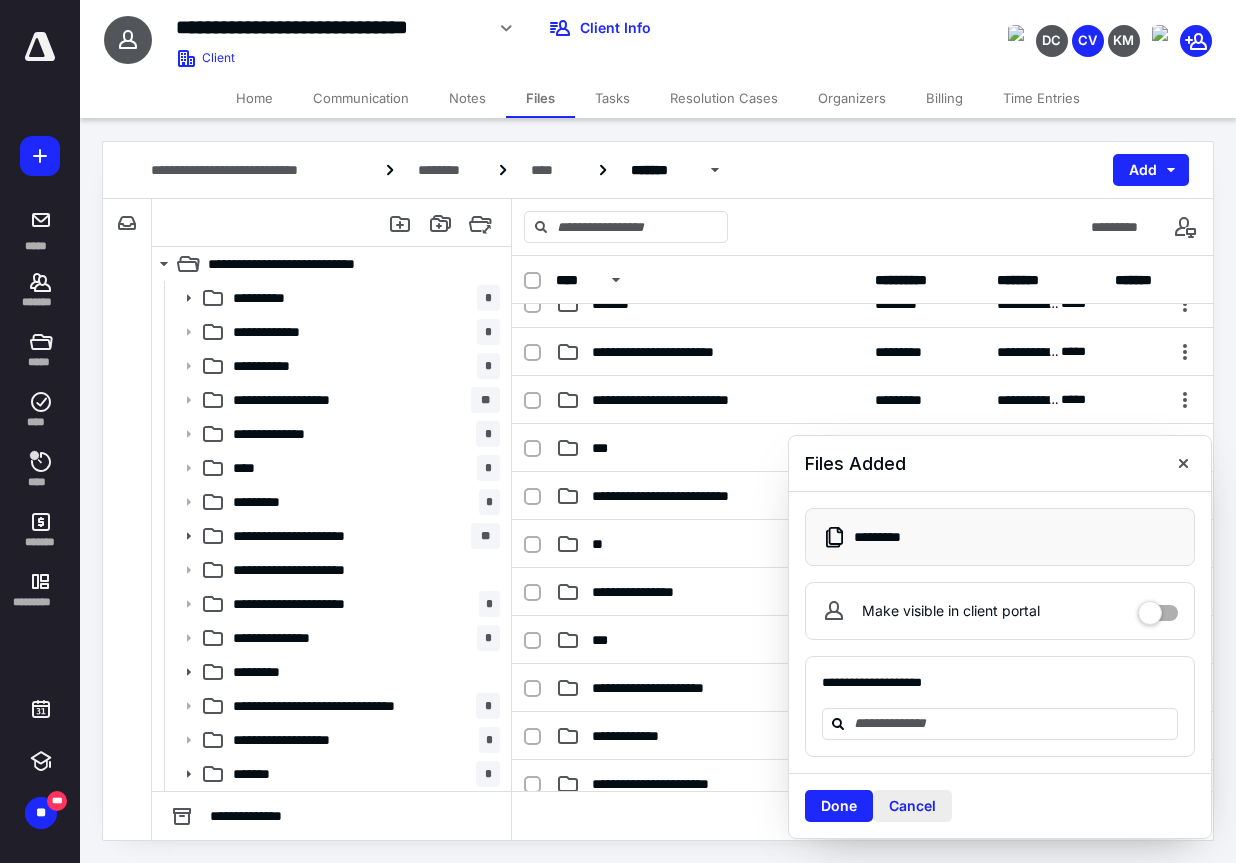 click on "Cancel" at bounding box center (912, 806) 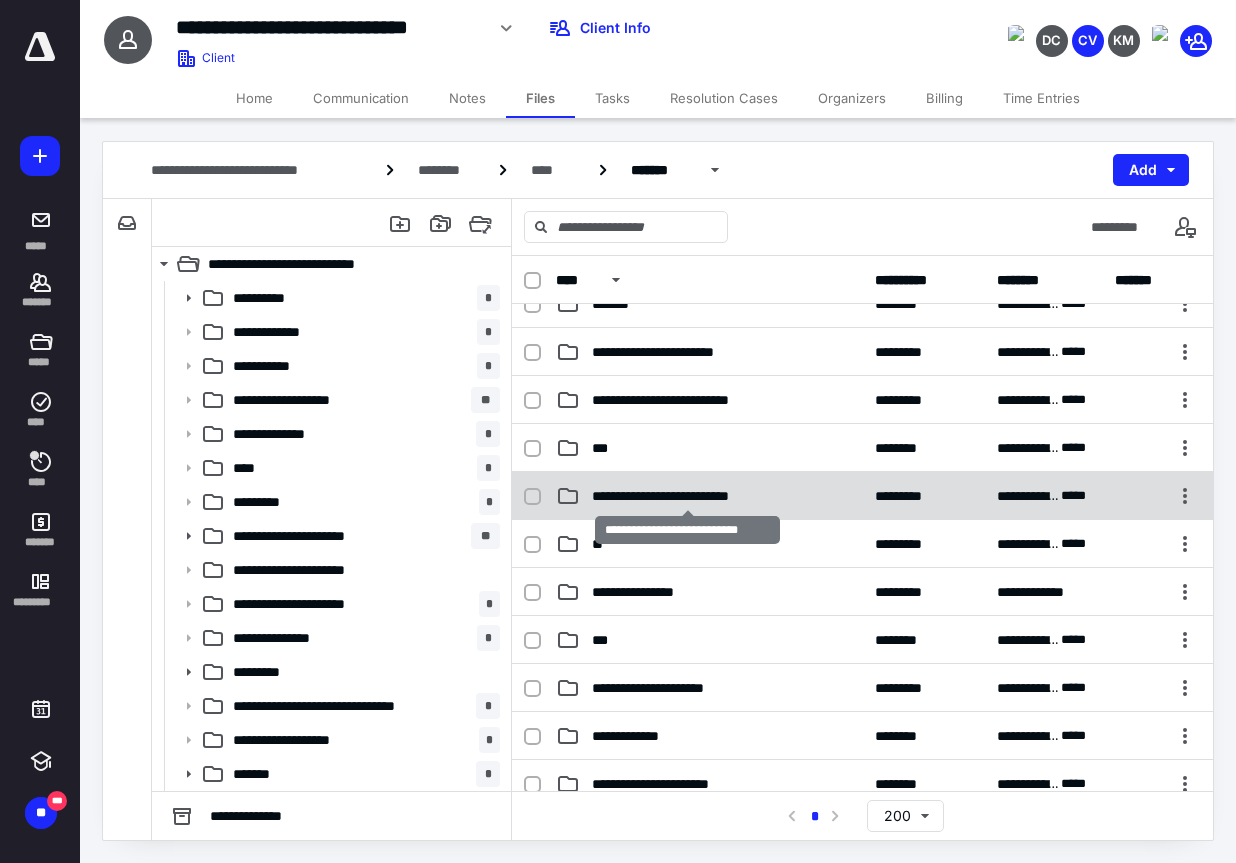 click on "**********" at bounding box center (687, 496) 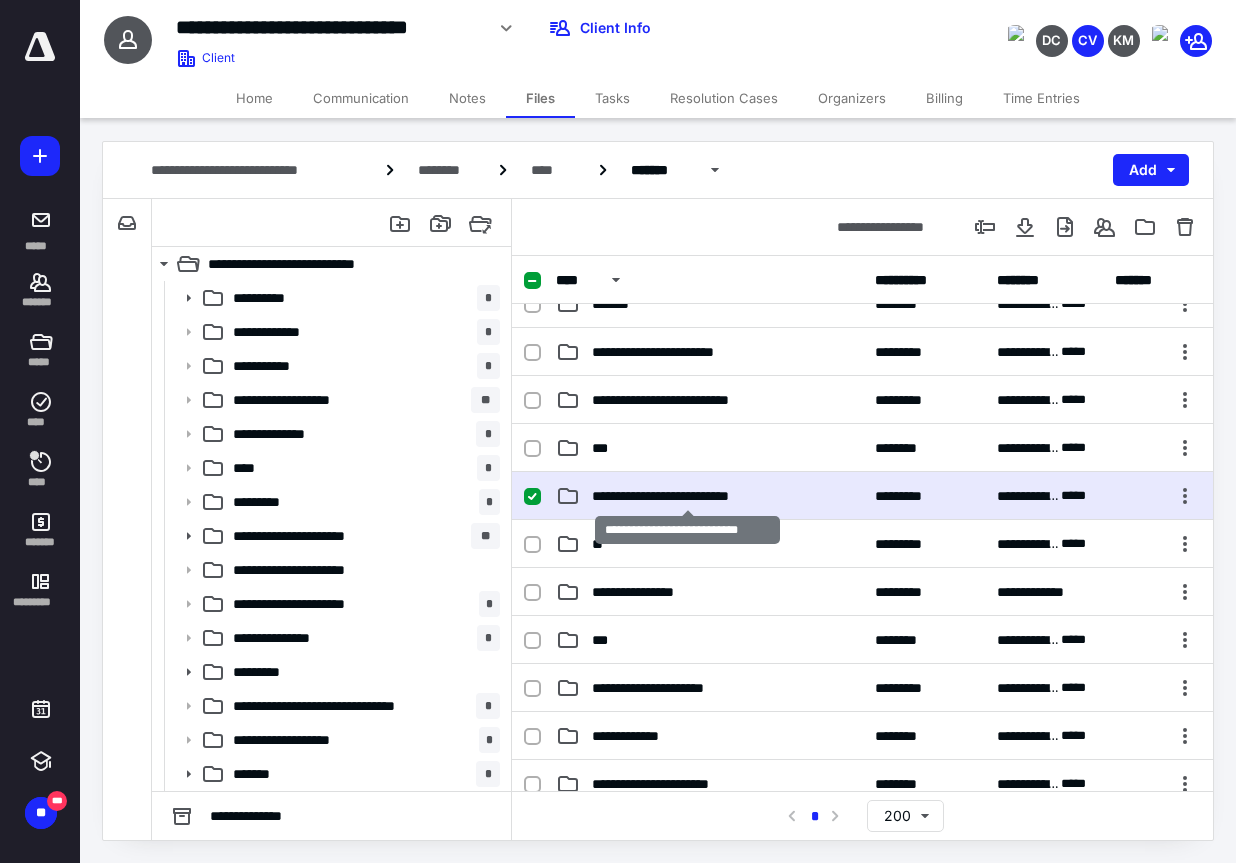 click on "**********" at bounding box center [687, 496] 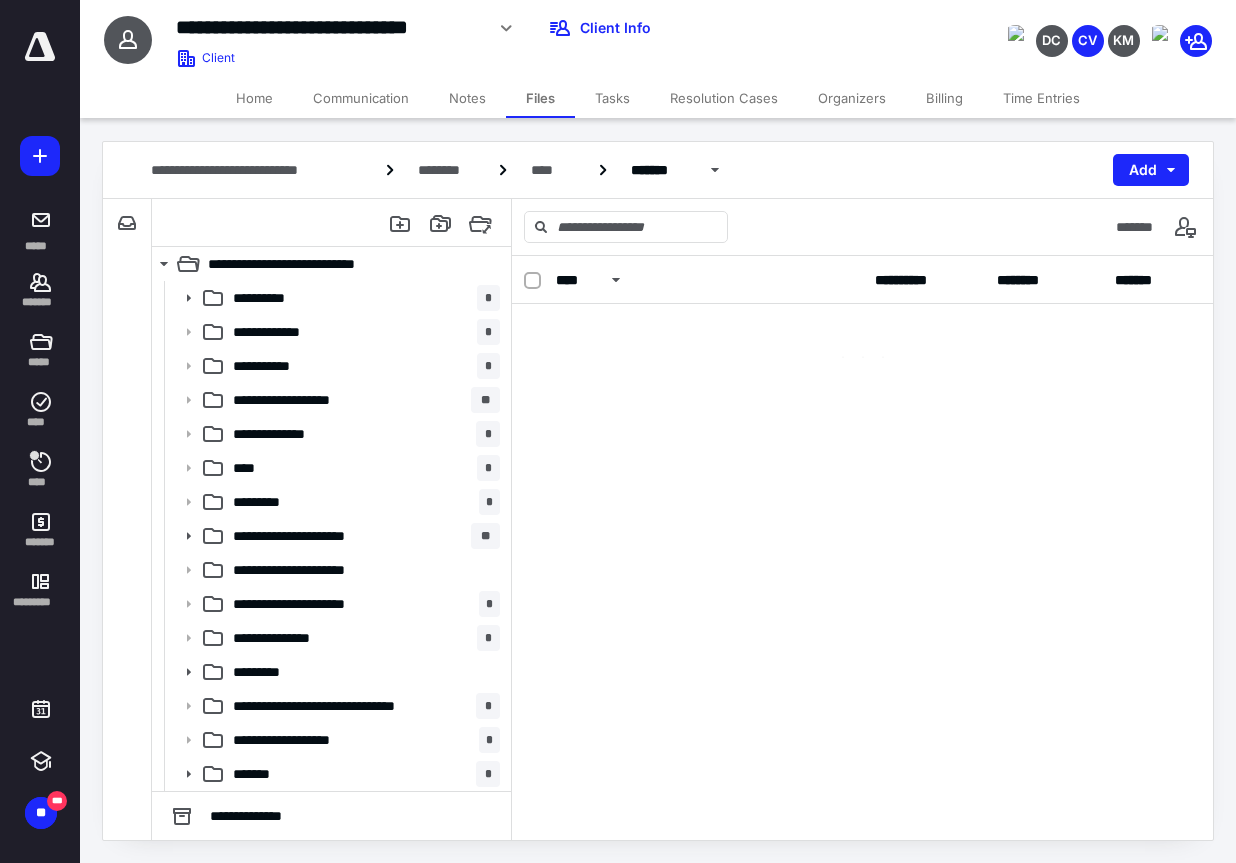 scroll, scrollTop: 0, scrollLeft: 0, axis: both 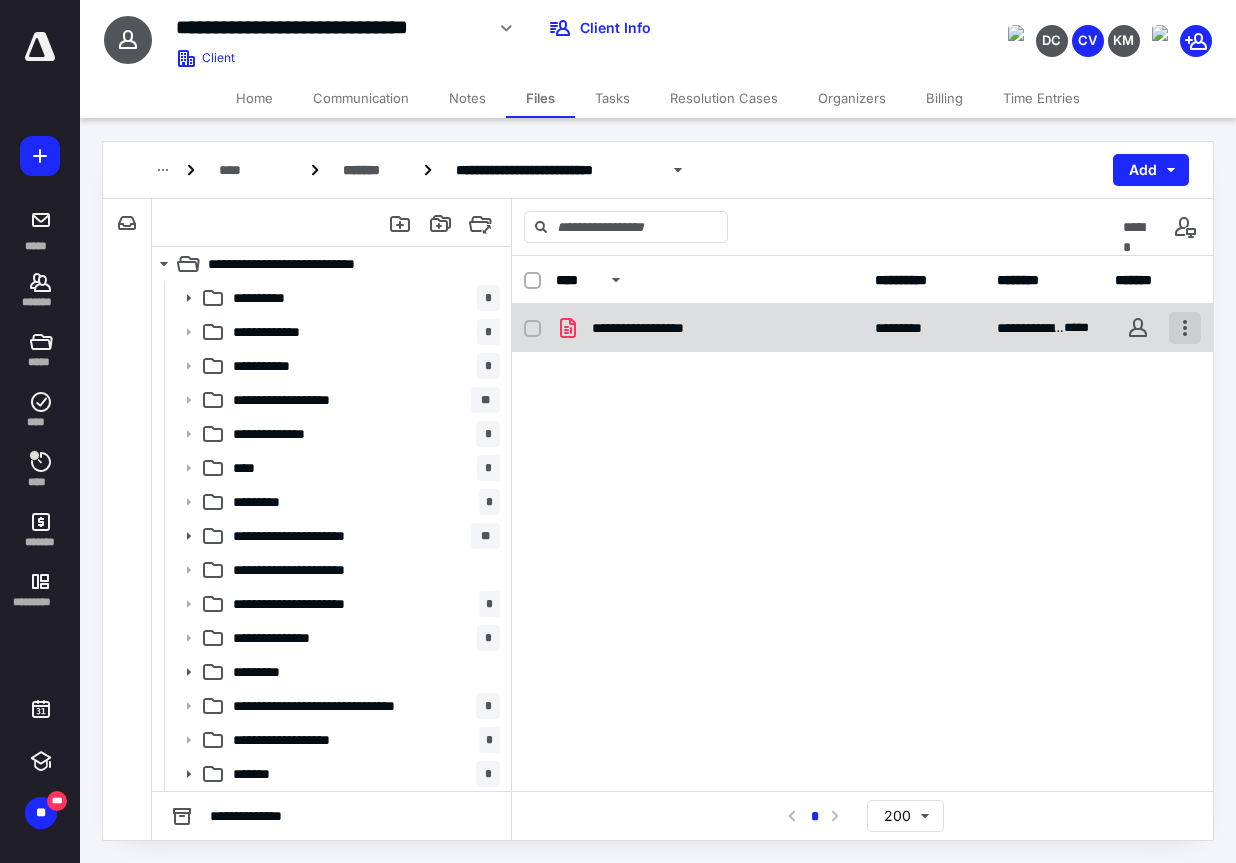 click at bounding box center [1185, 328] 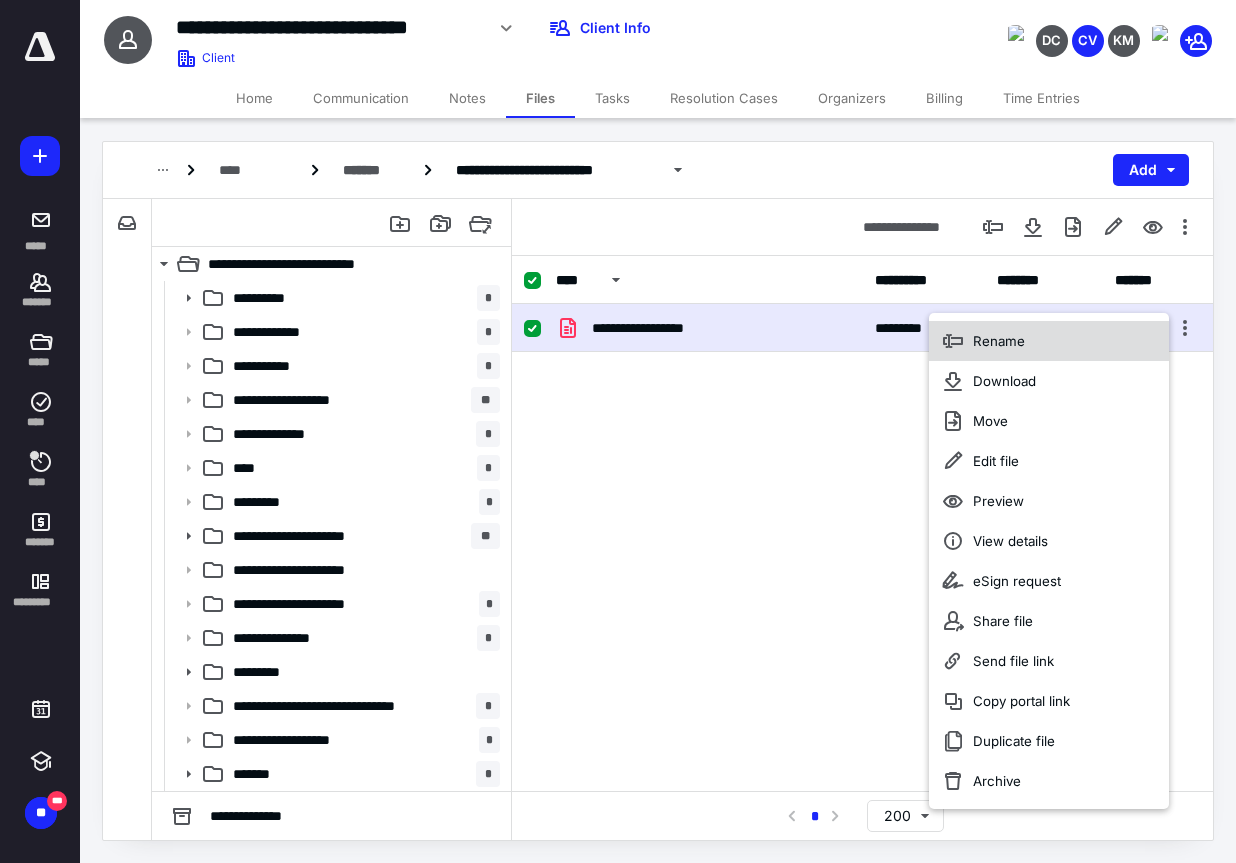 click on "Rename" at bounding box center (1049, 341) 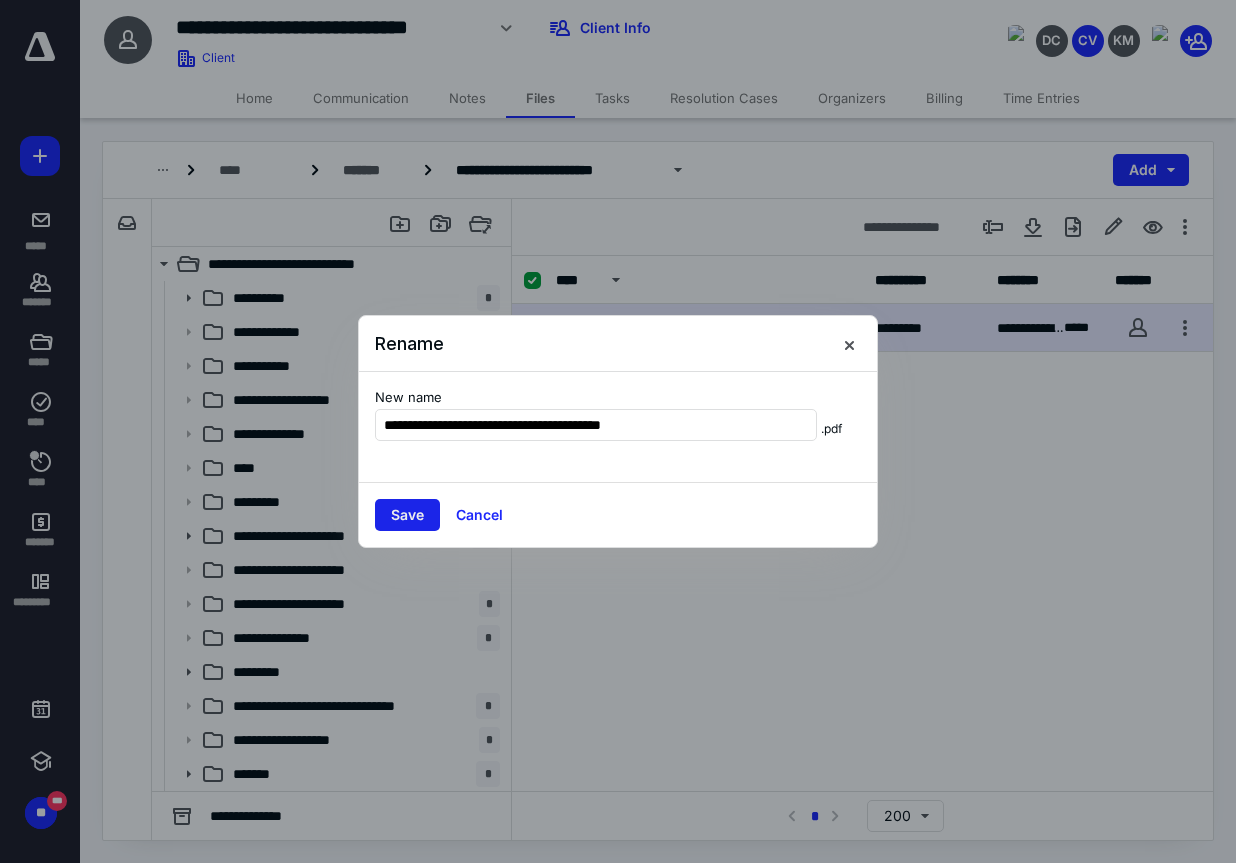 type on "**********" 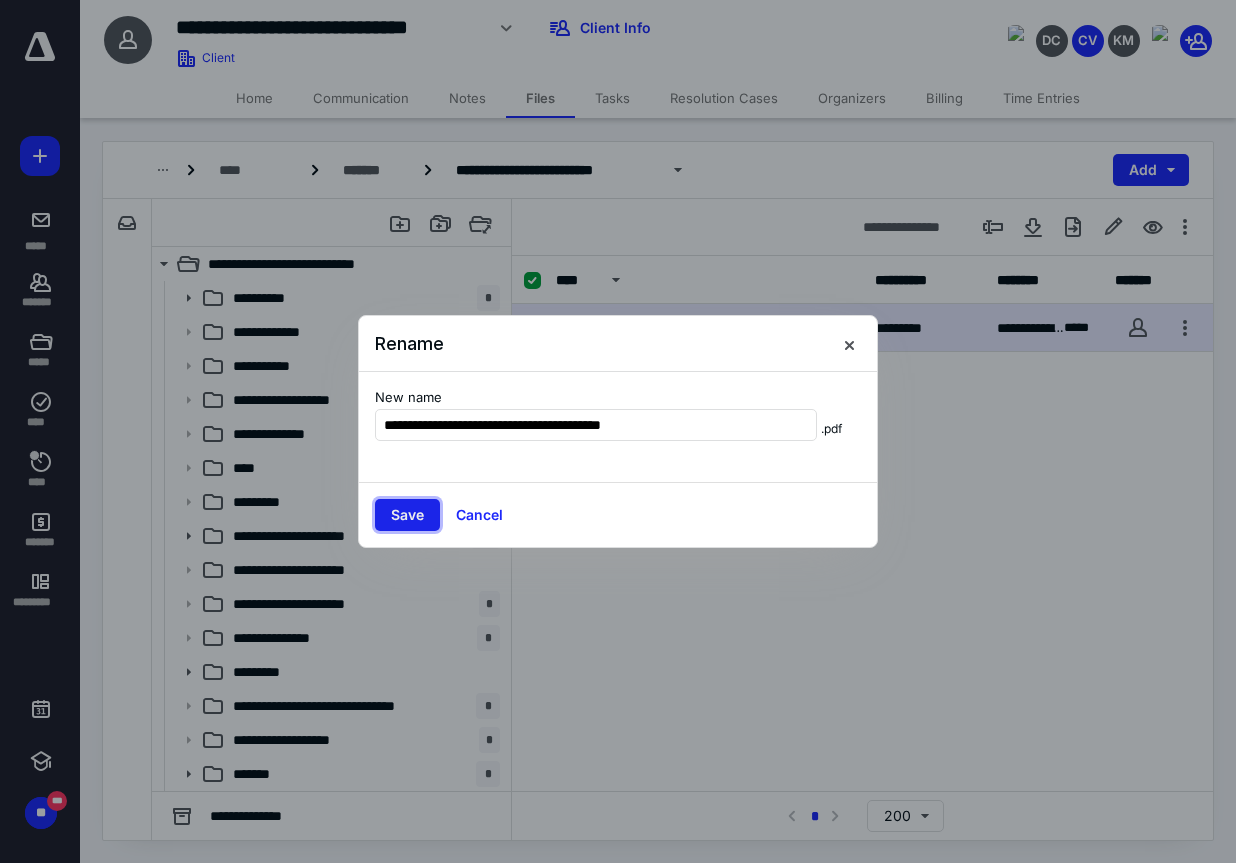 click on "Save" at bounding box center (407, 515) 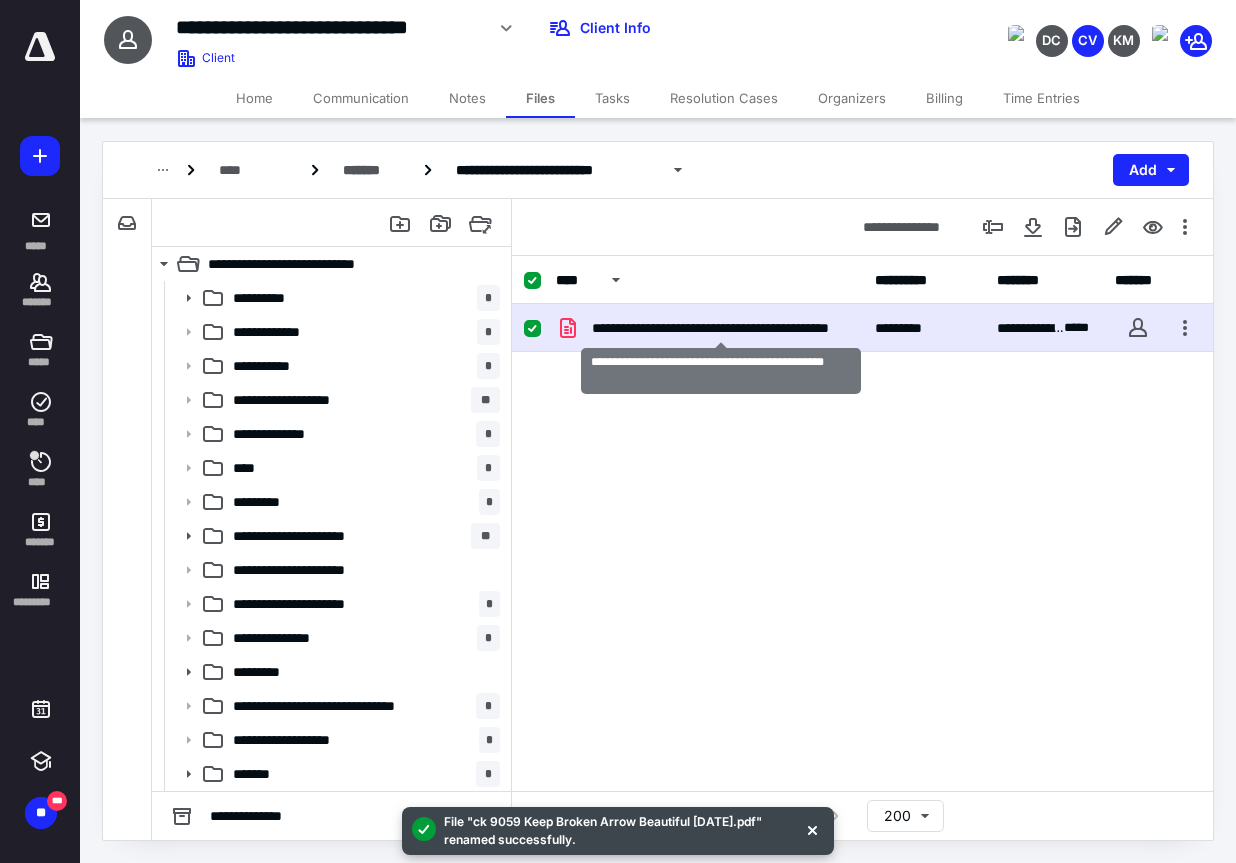 click on "**********" at bounding box center [721, 328] 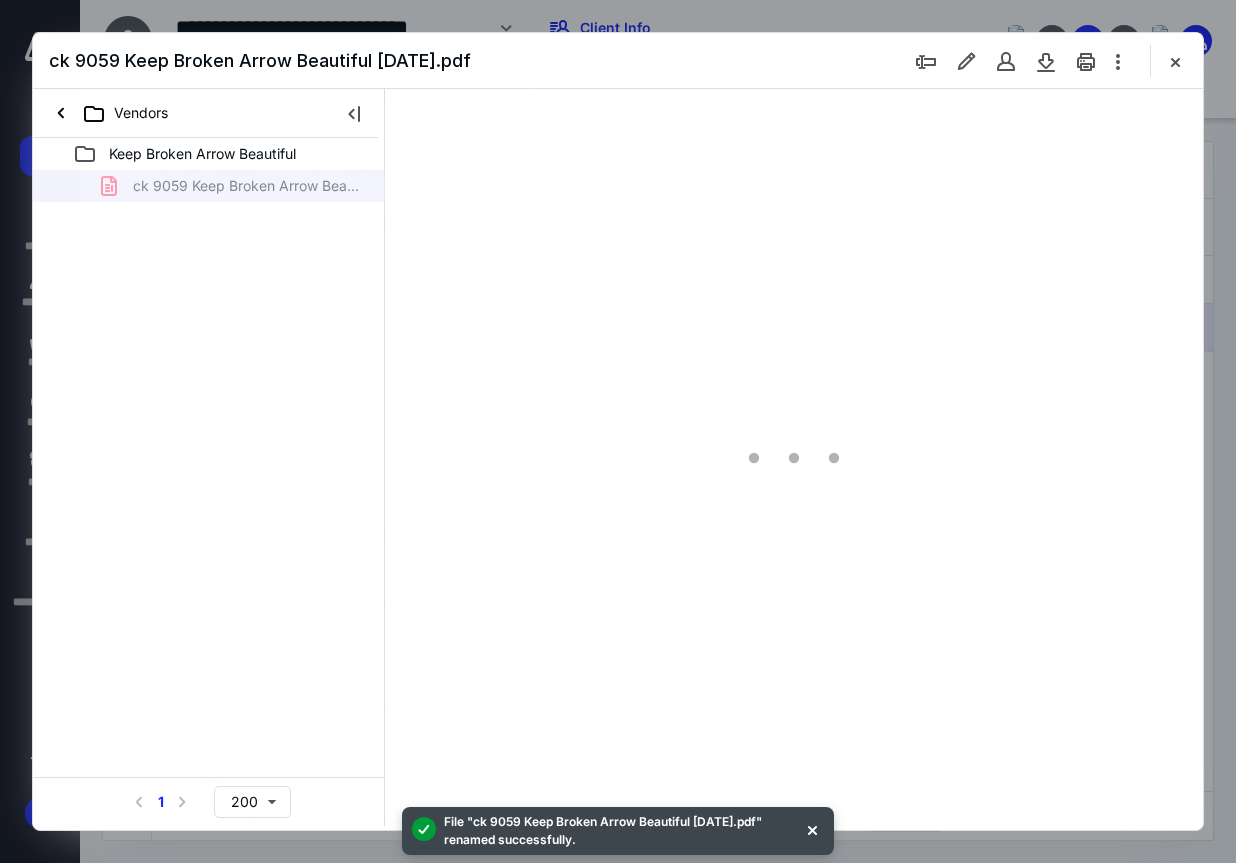 scroll, scrollTop: 0, scrollLeft: 0, axis: both 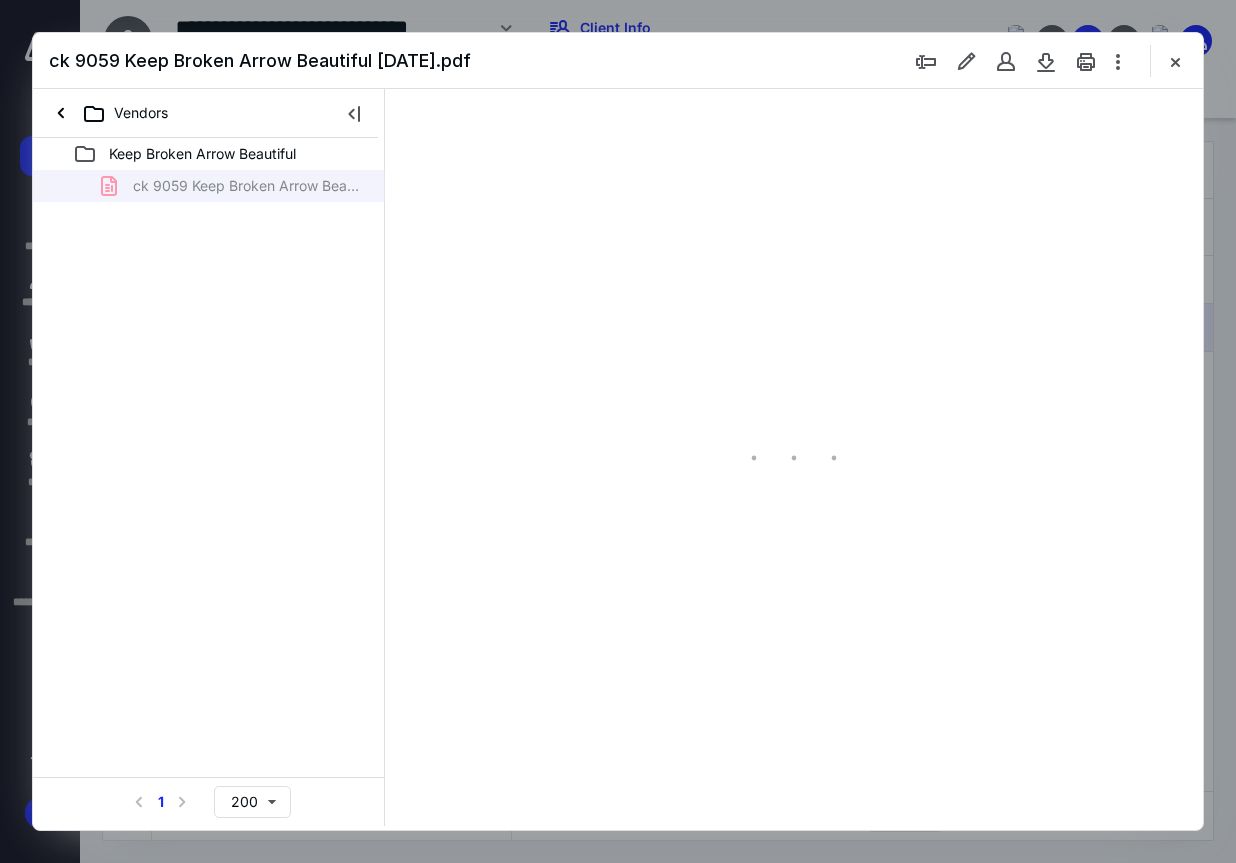 type on "80" 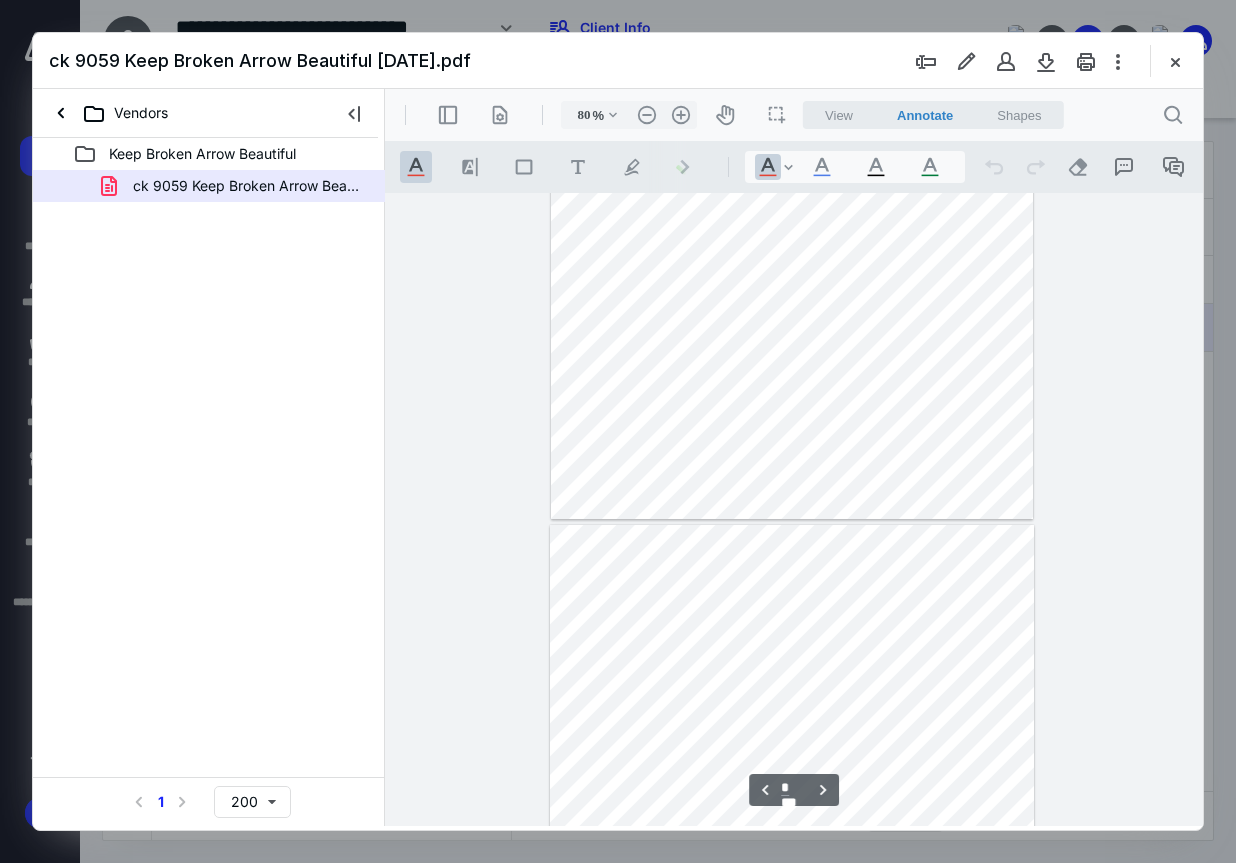 type on "*" 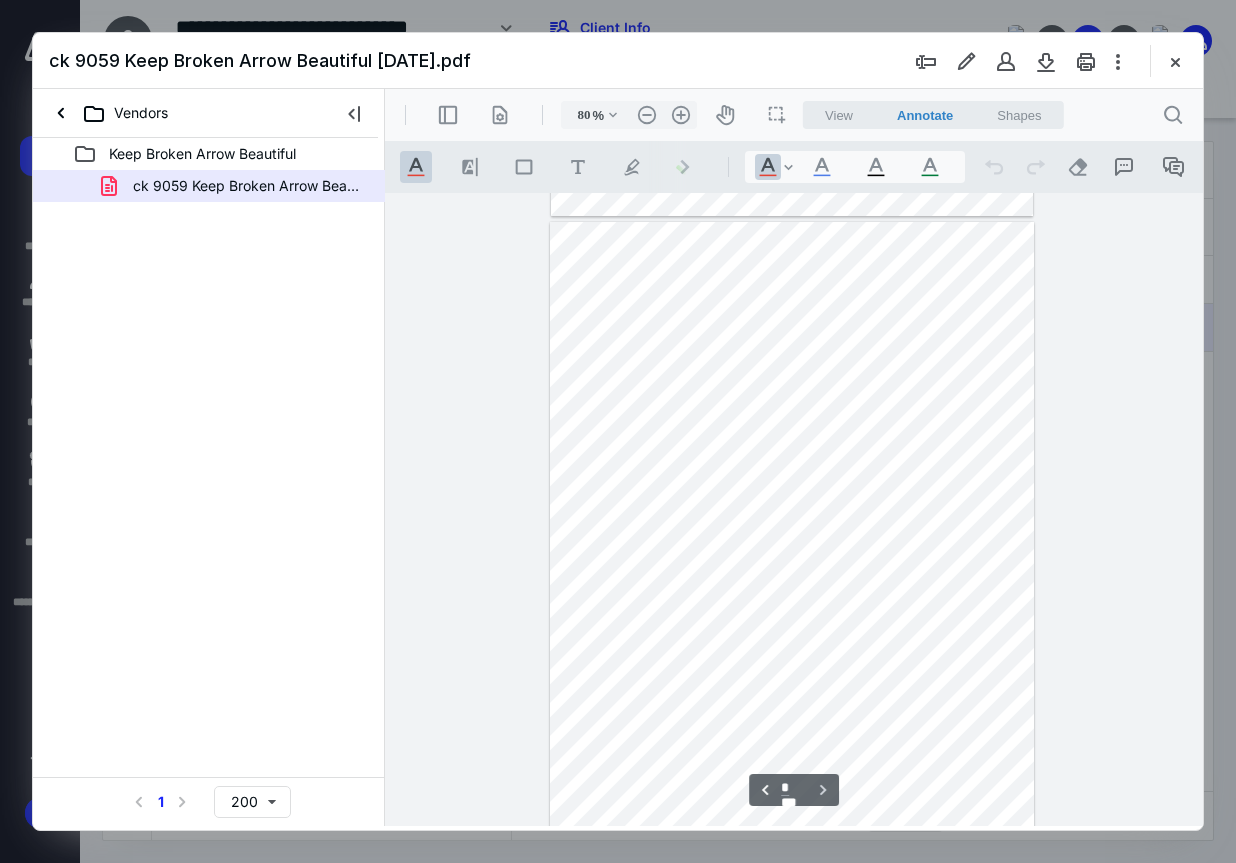 scroll, scrollTop: 1267, scrollLeft: 0, axis: vertical 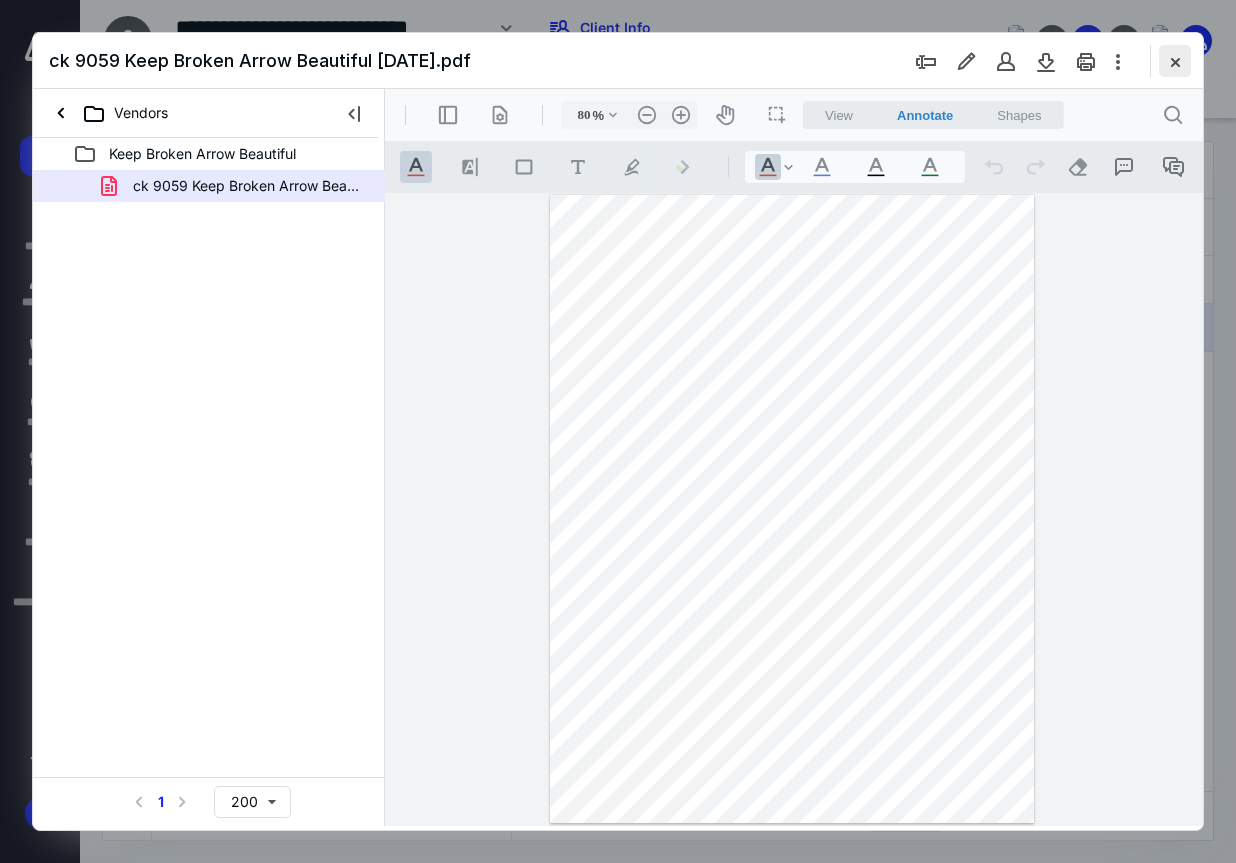 click at bounding box center [1175, 61] 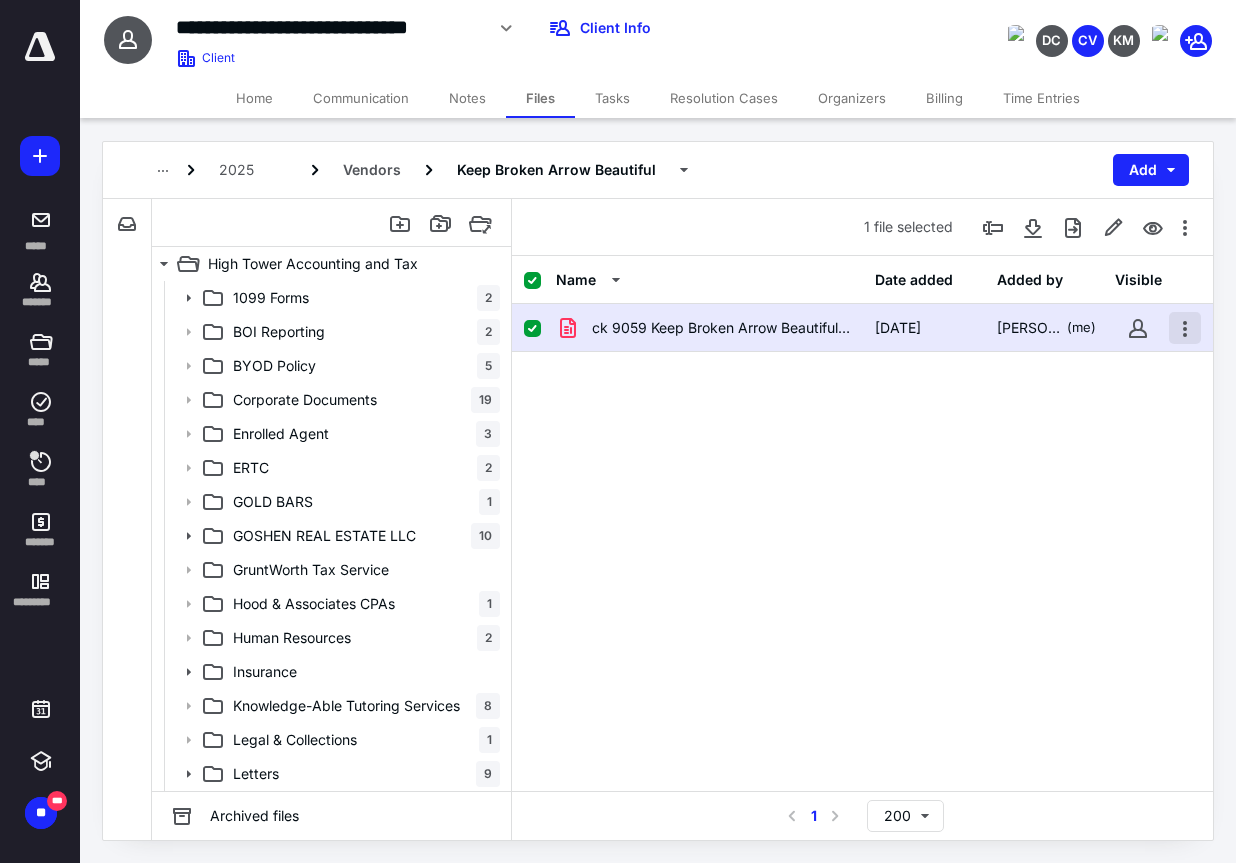 click at bounding box center [1185, 328] 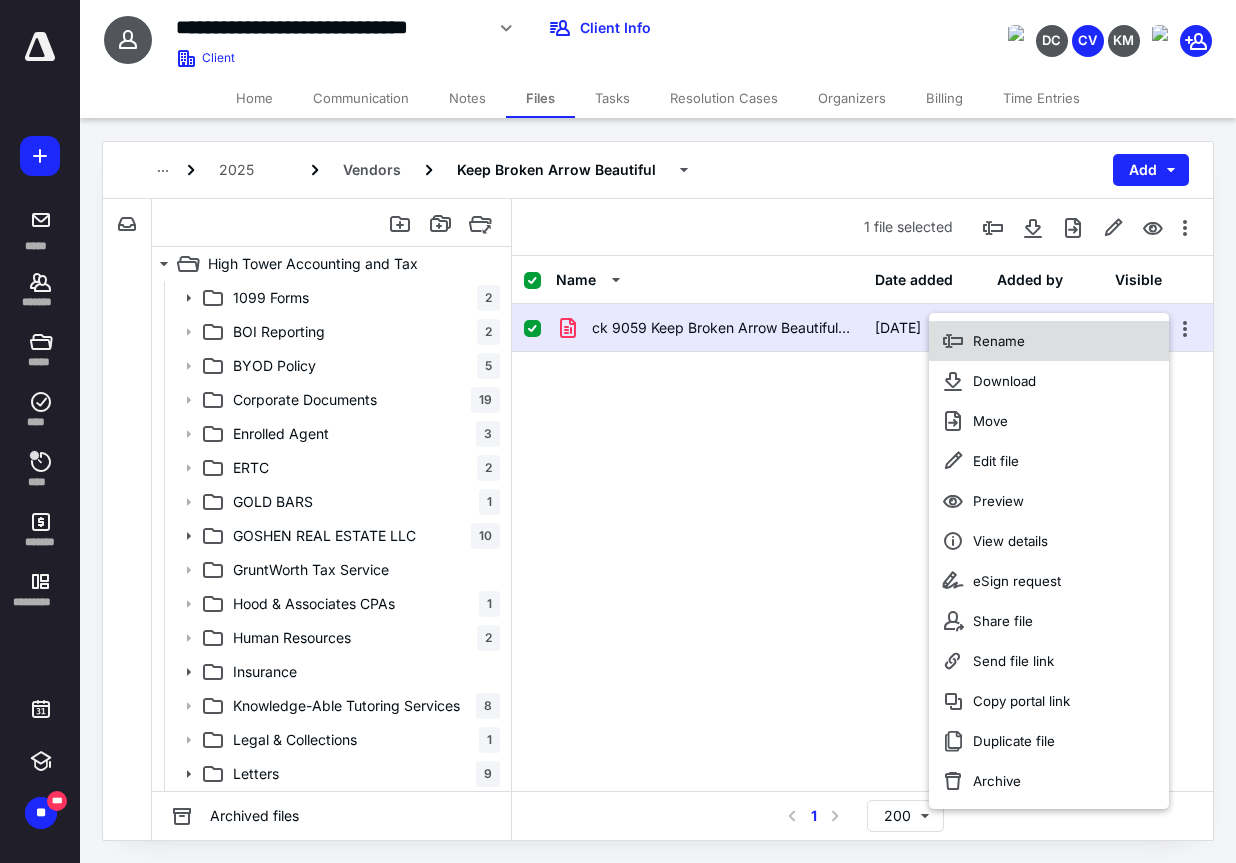 click on "Rename" at bounding box center [999, 341] 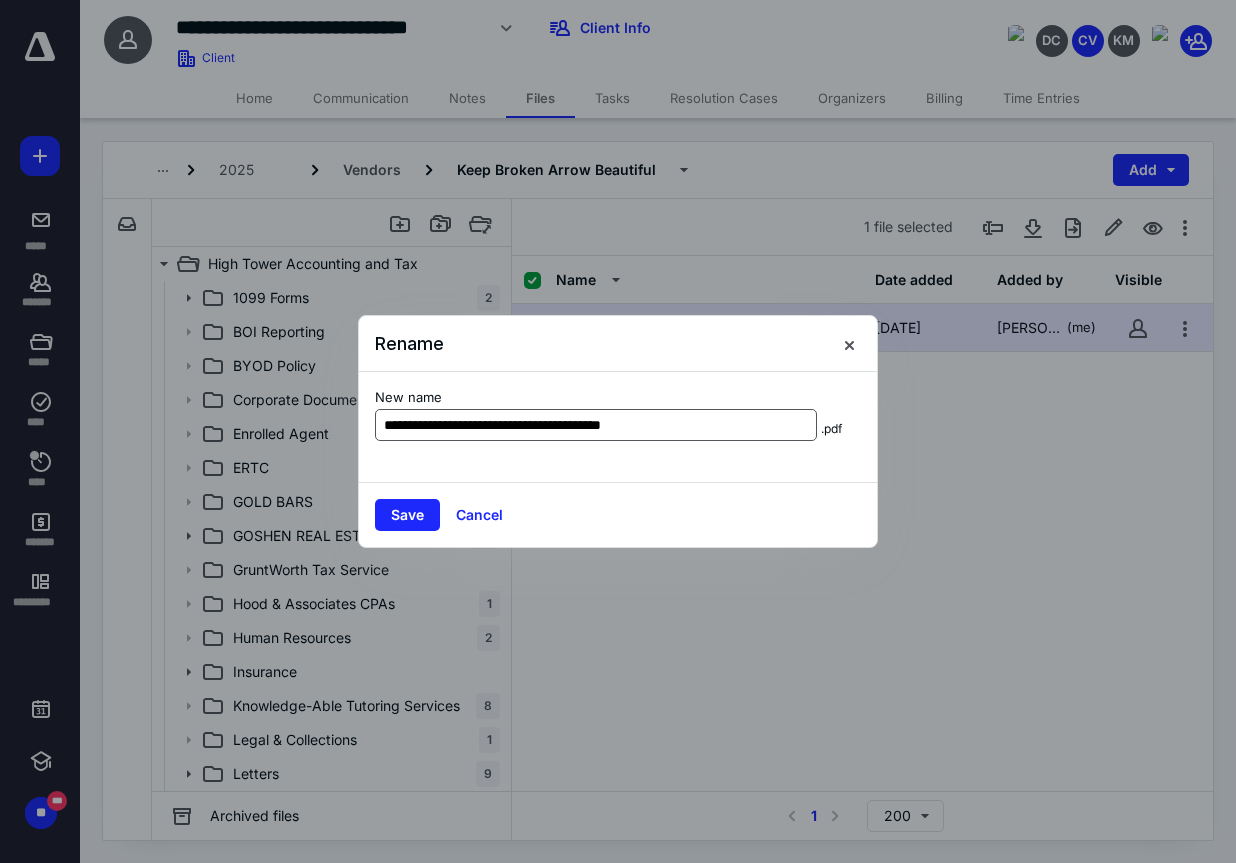 click on "**********" at bounding box center [596, 425] 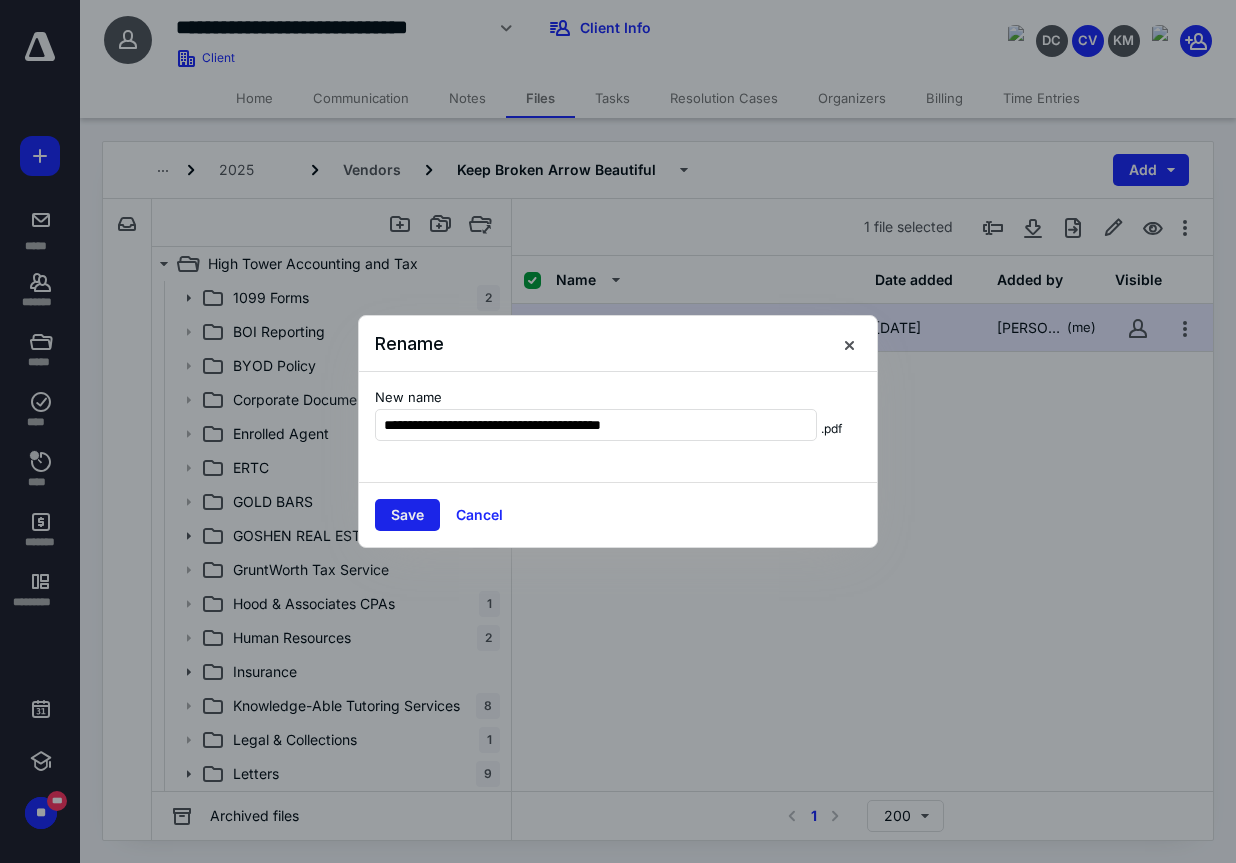 type on "**********" 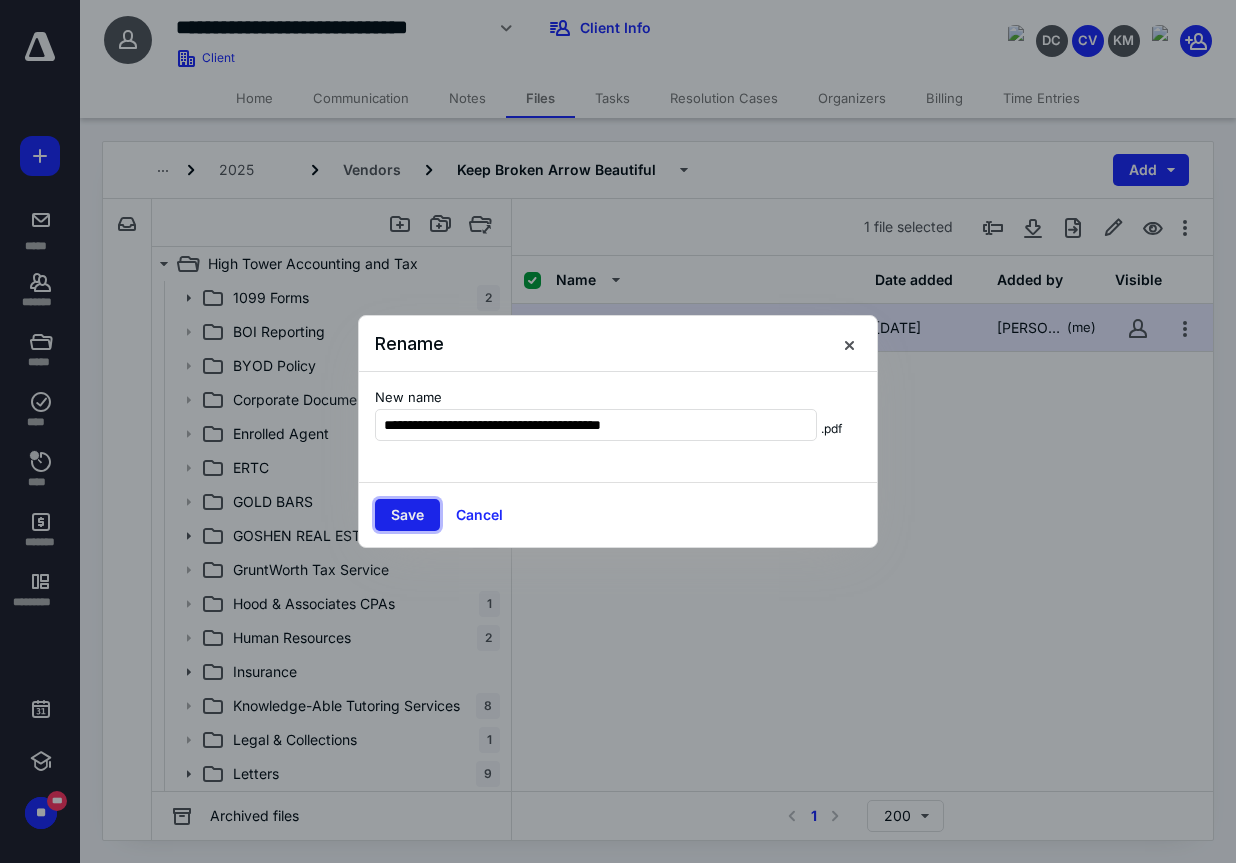 click on "Save" at bounding box center [407, 515] 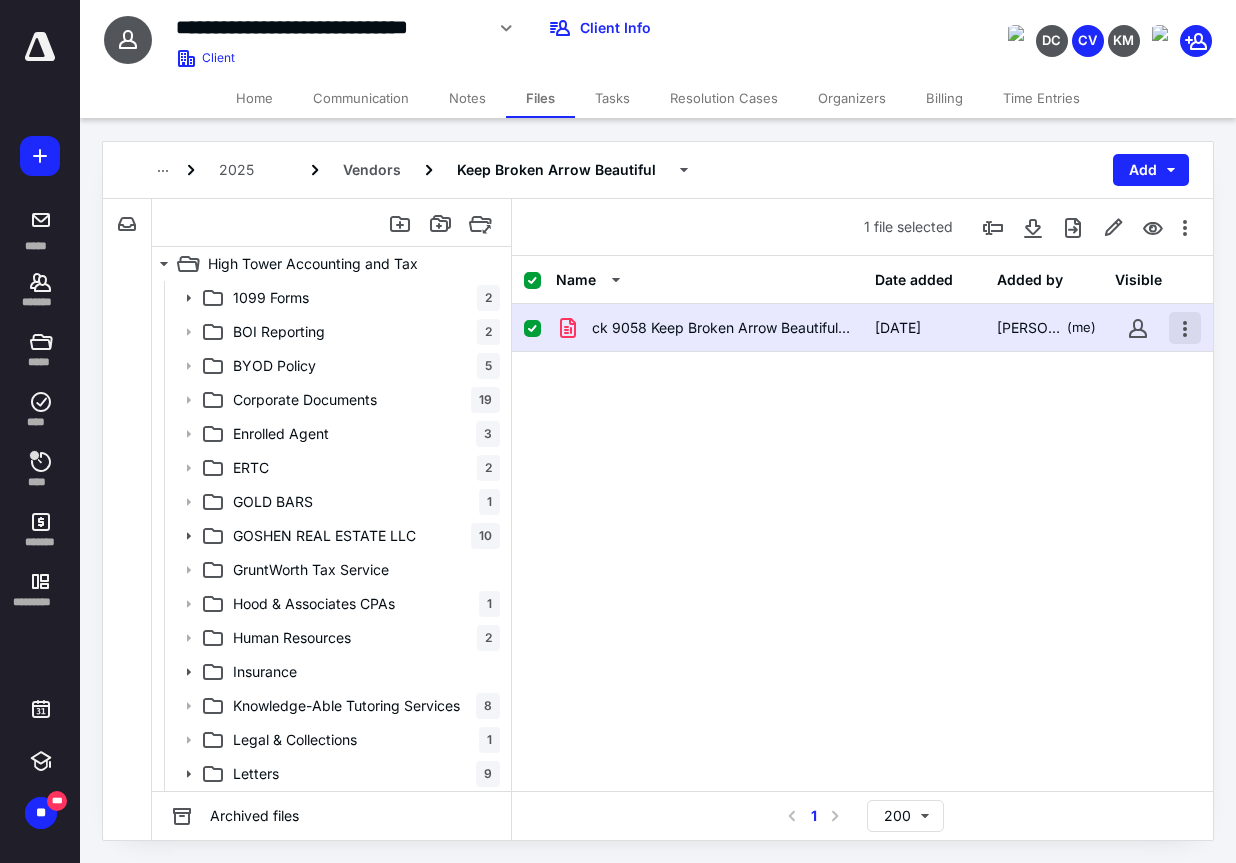 click at bounding box center (1185, 328) 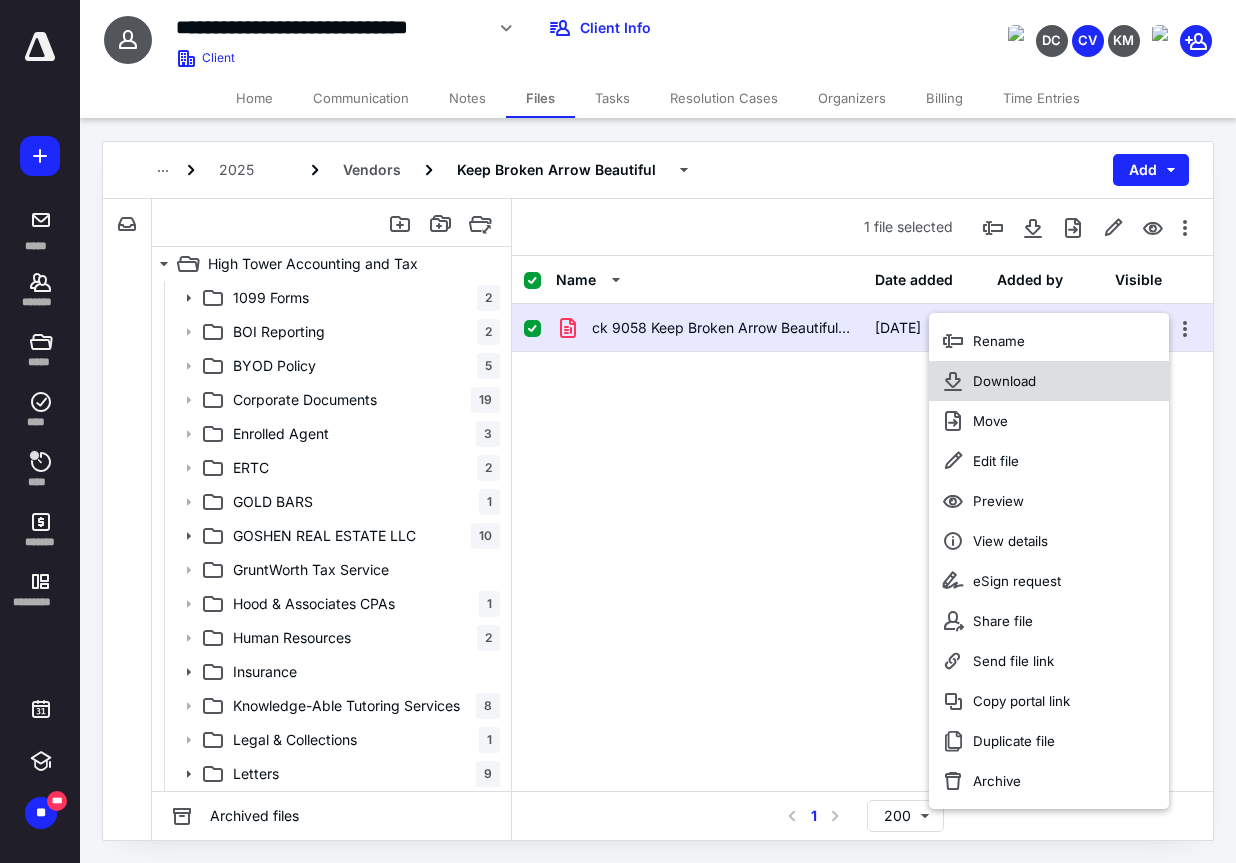 click on "Download" at bounding box center [1004, 381] 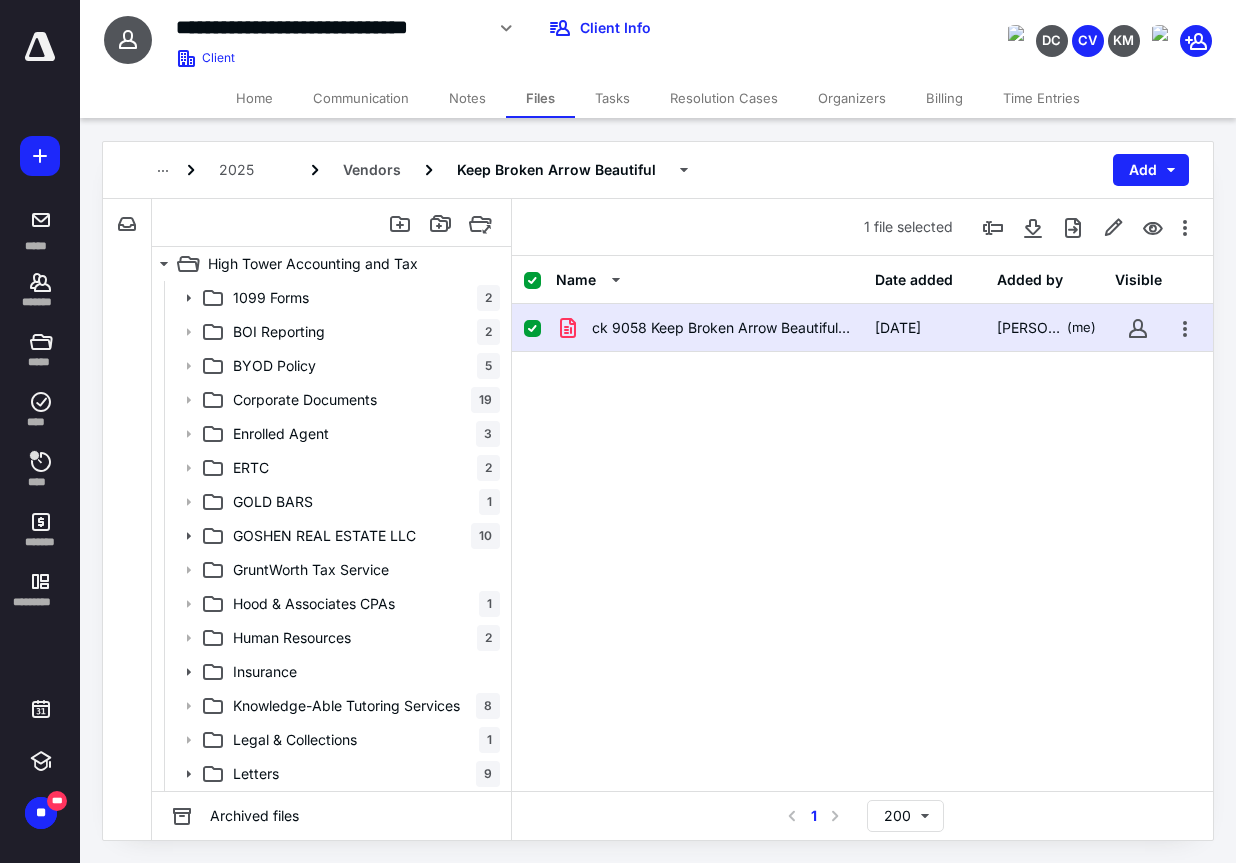 click on "ck 9058 Keep Broken Arrow Beautiful [DATE].pdf [DATE] [PERSON_NAME]  (me)" at bounding box center (862, 454) 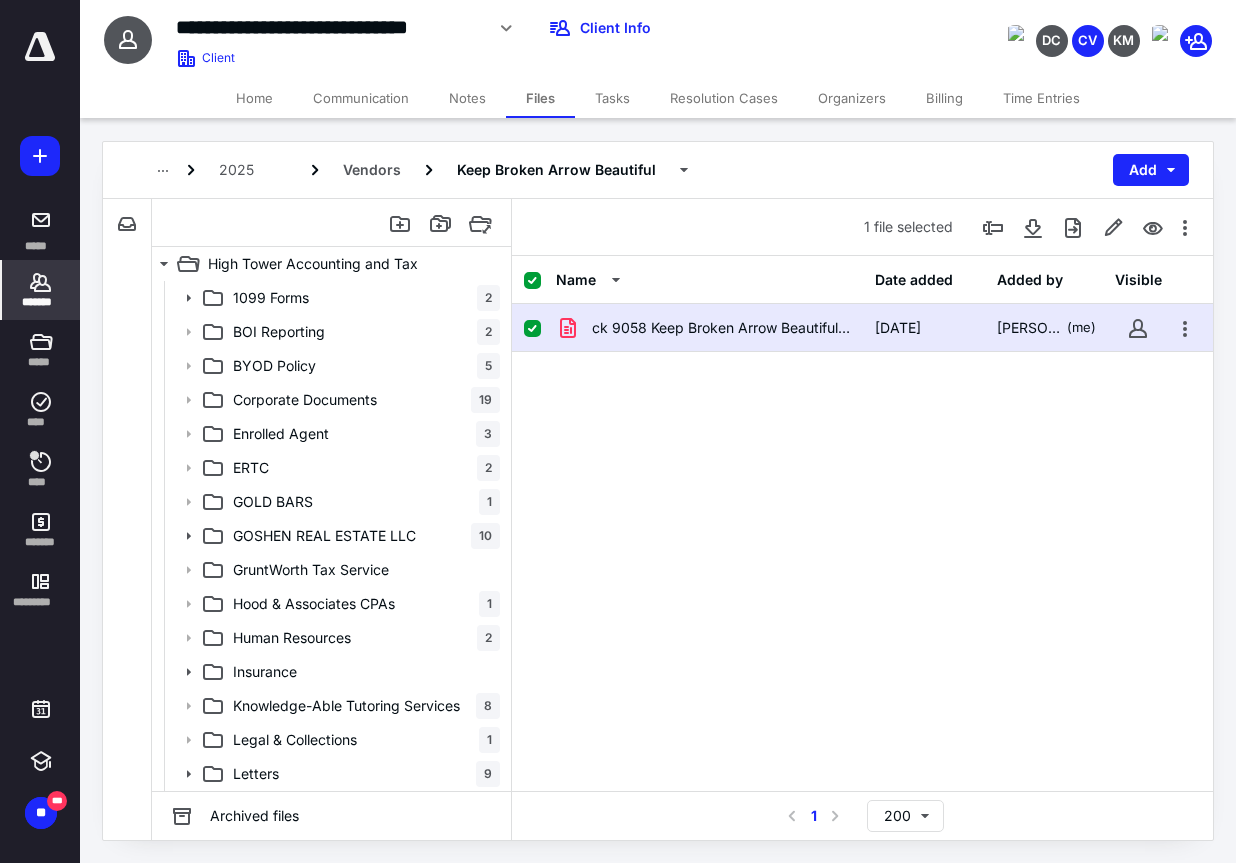 click 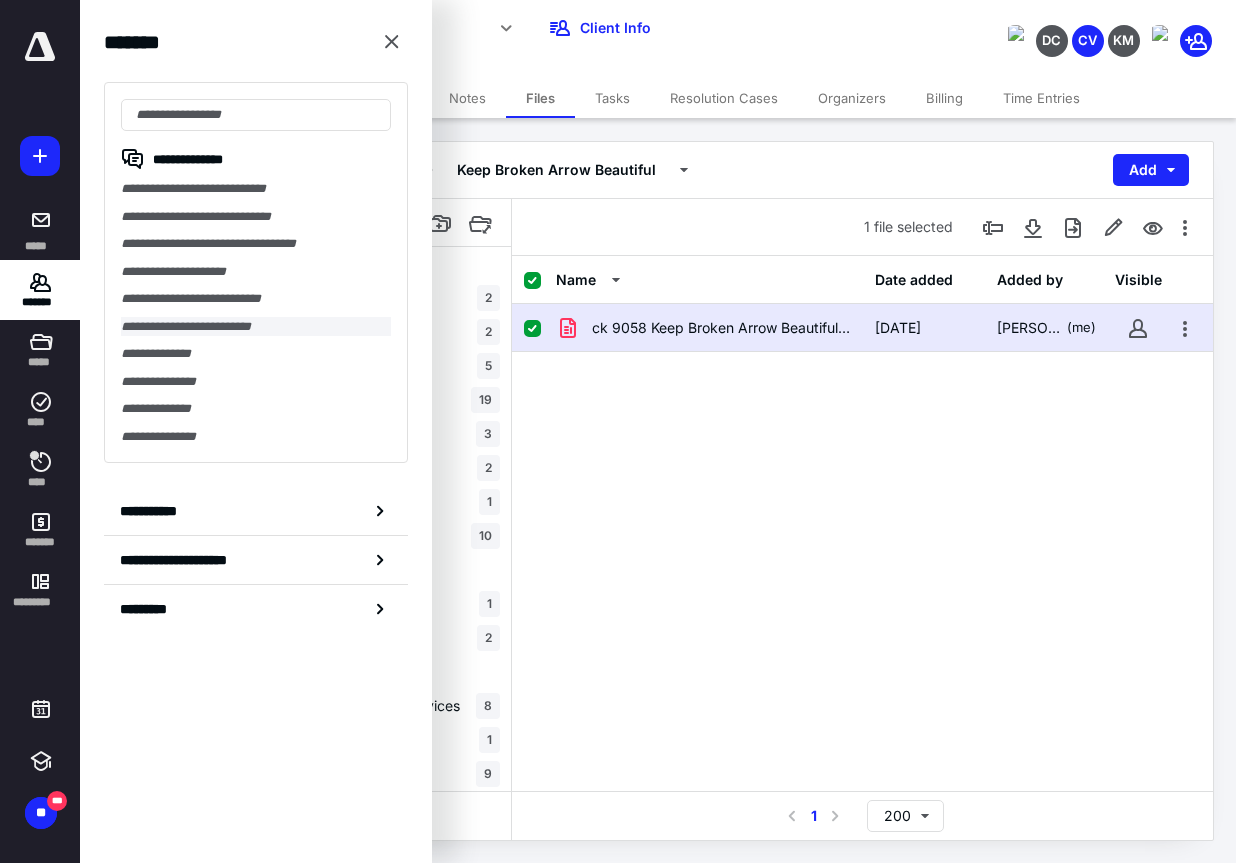 click on "**********" at bounding box center [256, 327] 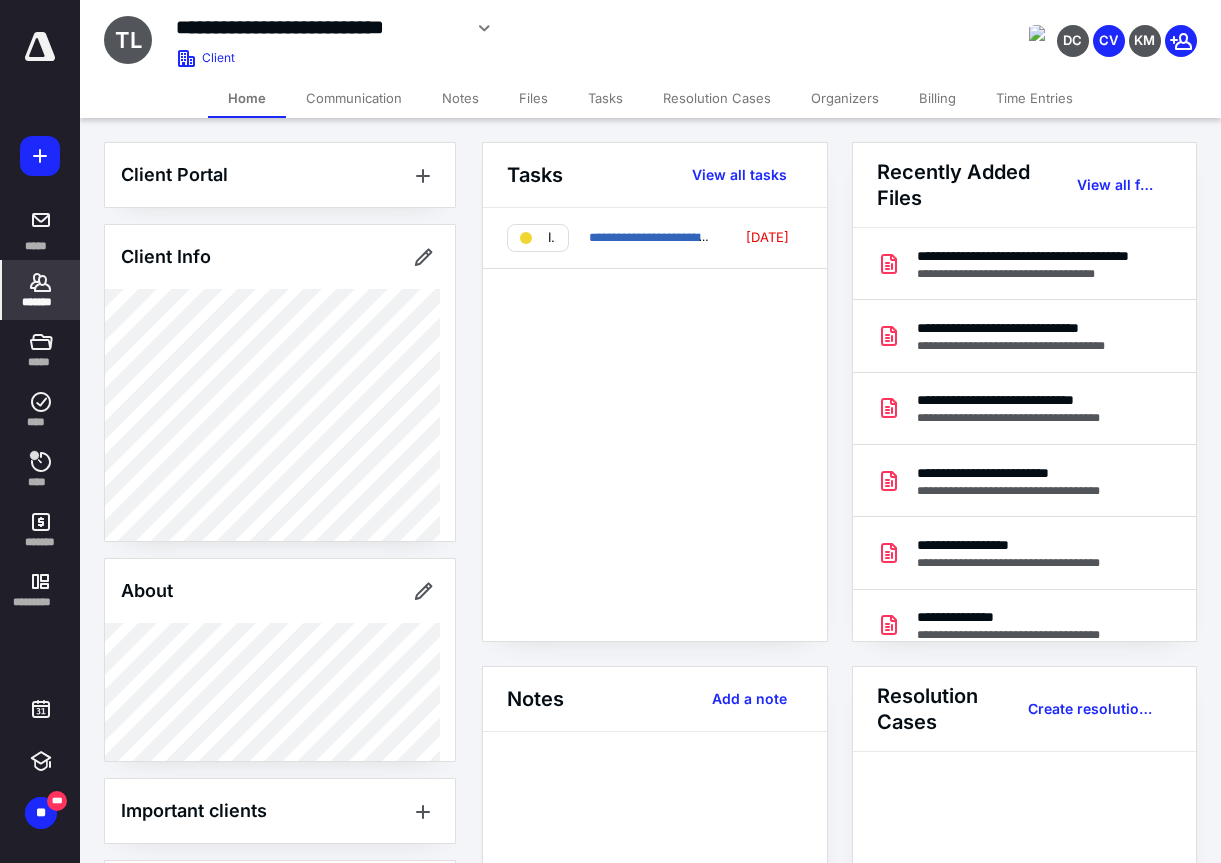 click on "Files" at bounding box center (533, 98) 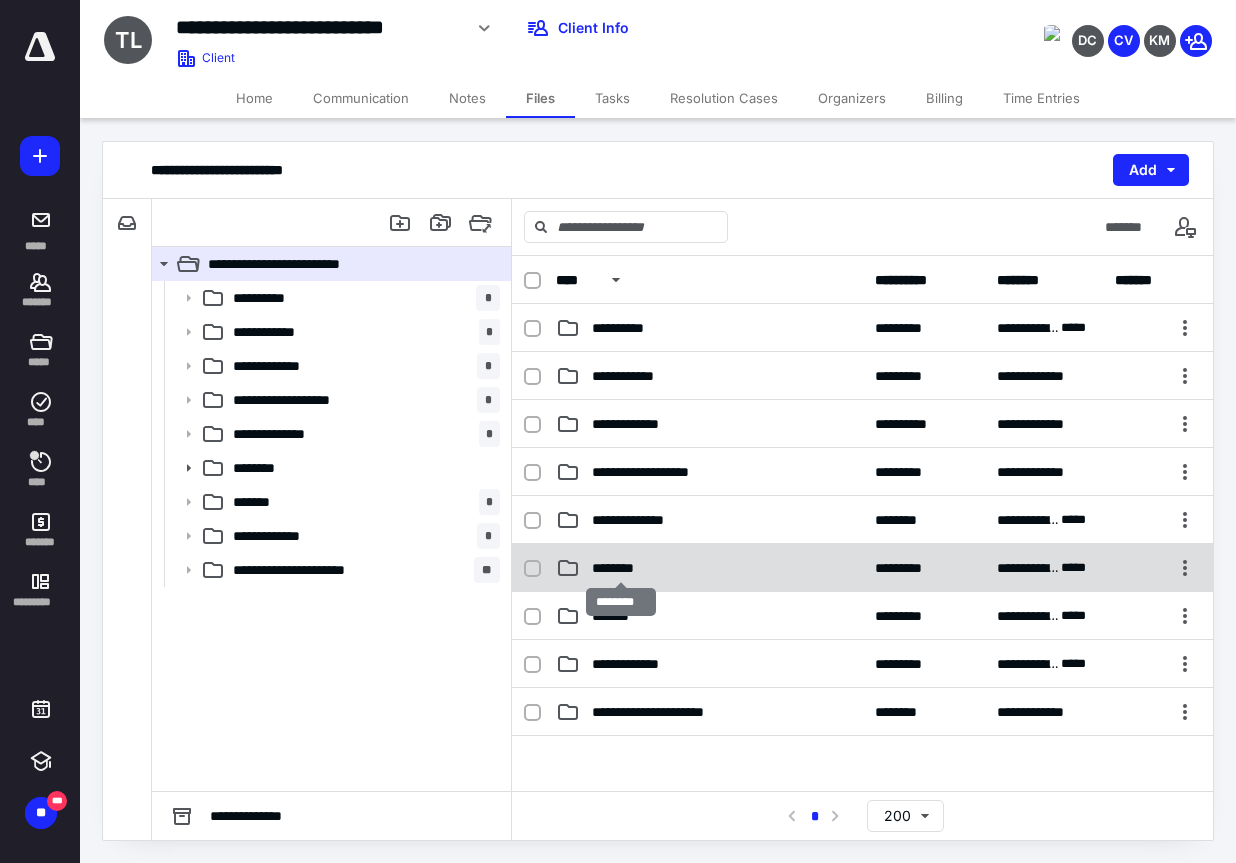 click on "********" at bounding box center [620, 568] 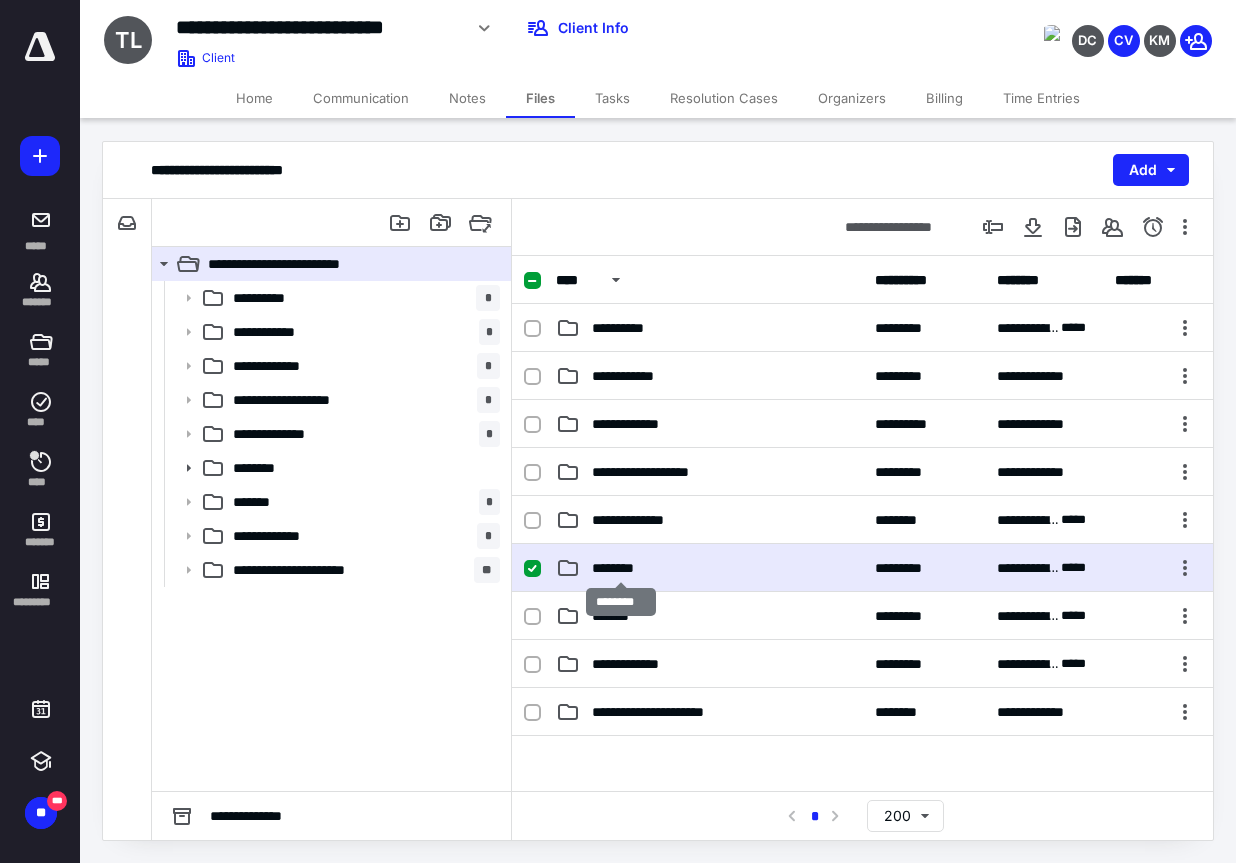 click on "********" at bounding box center (620, 568) 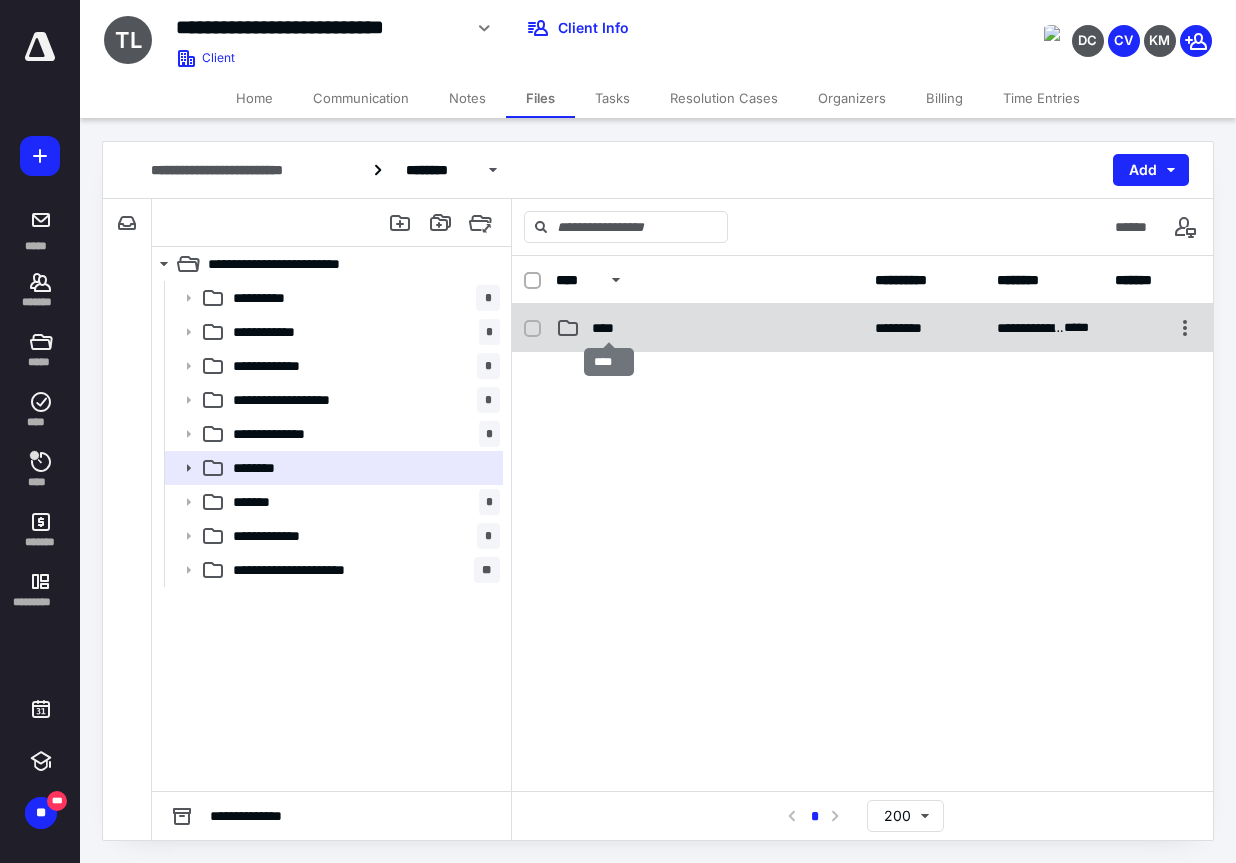 click on "****" at bounding box center [609, 328] 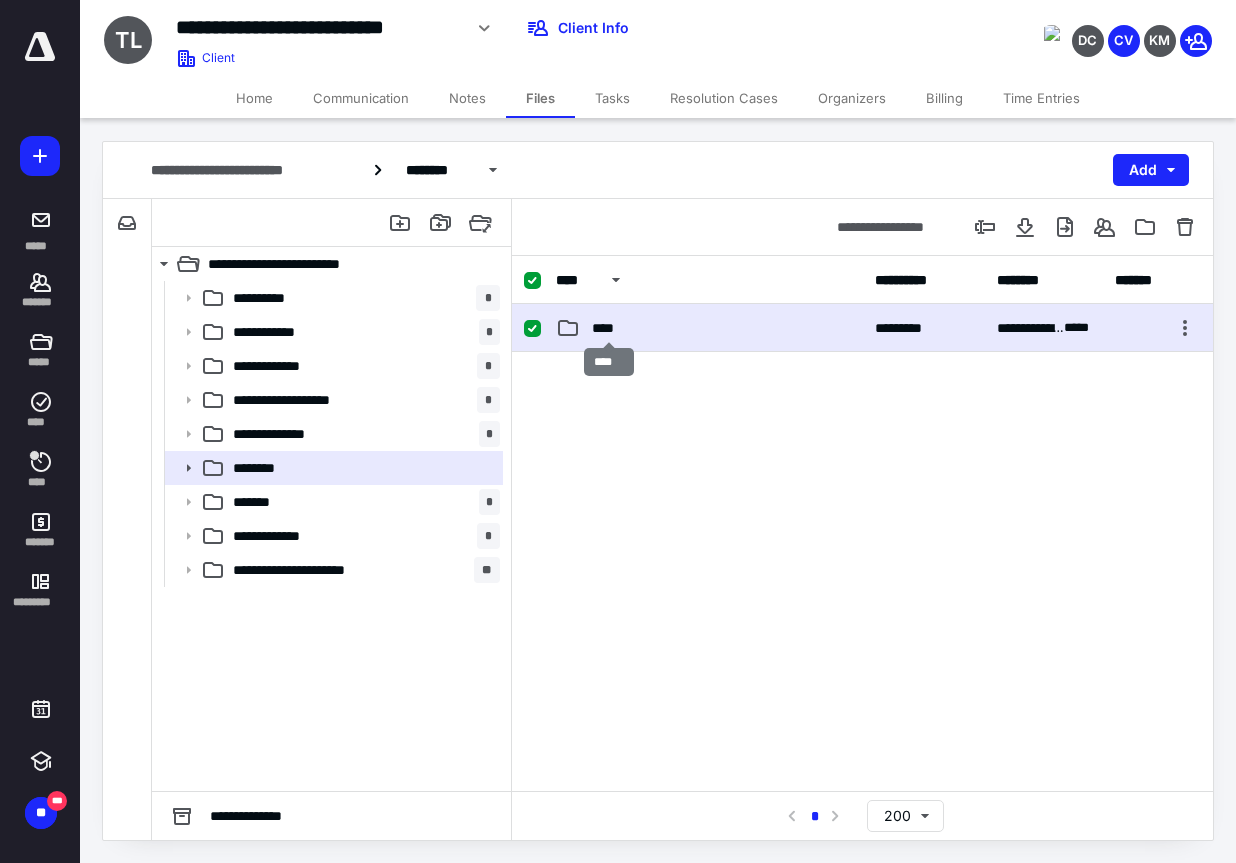click on "****" at bounding box center (609, 328) 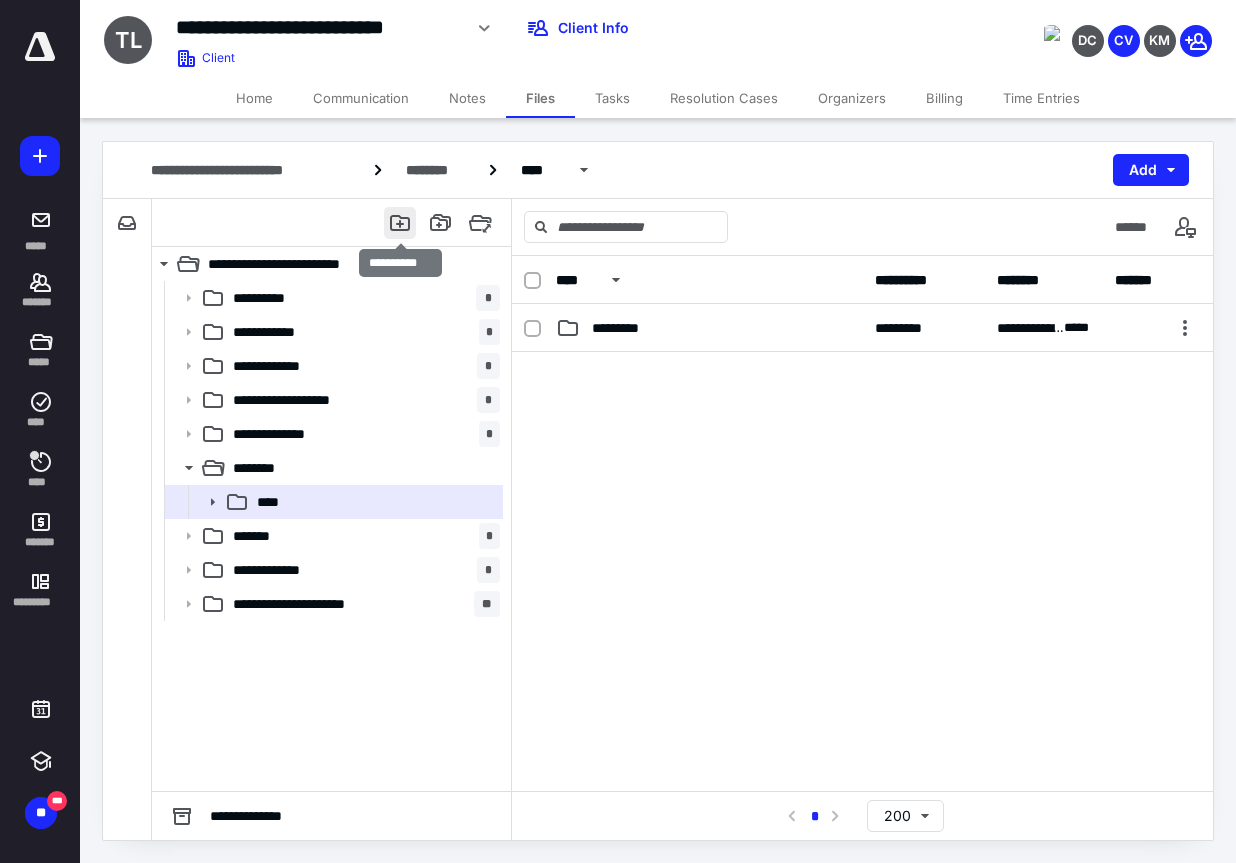 click at bounding box center [400, 223] 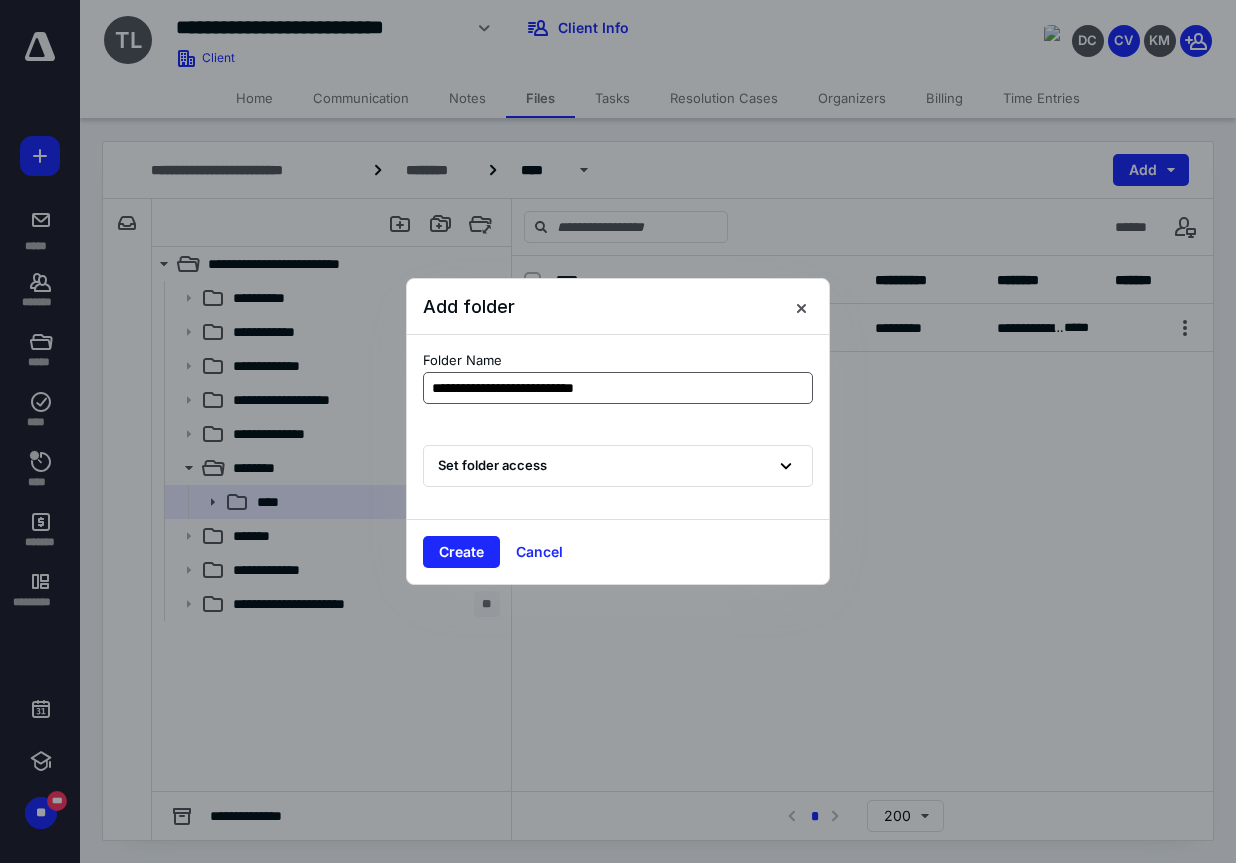 click on "**********" at bounding box center [618, 388] 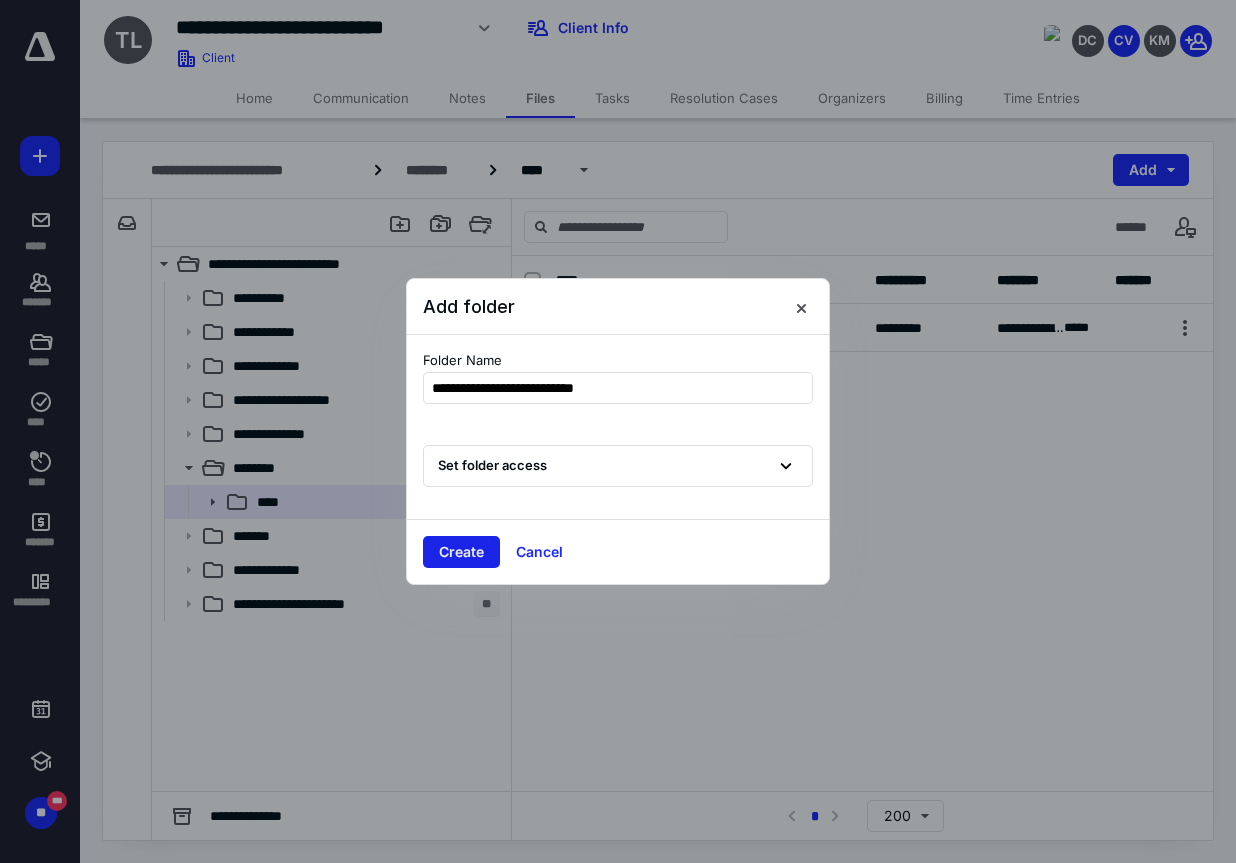 type on "**********" 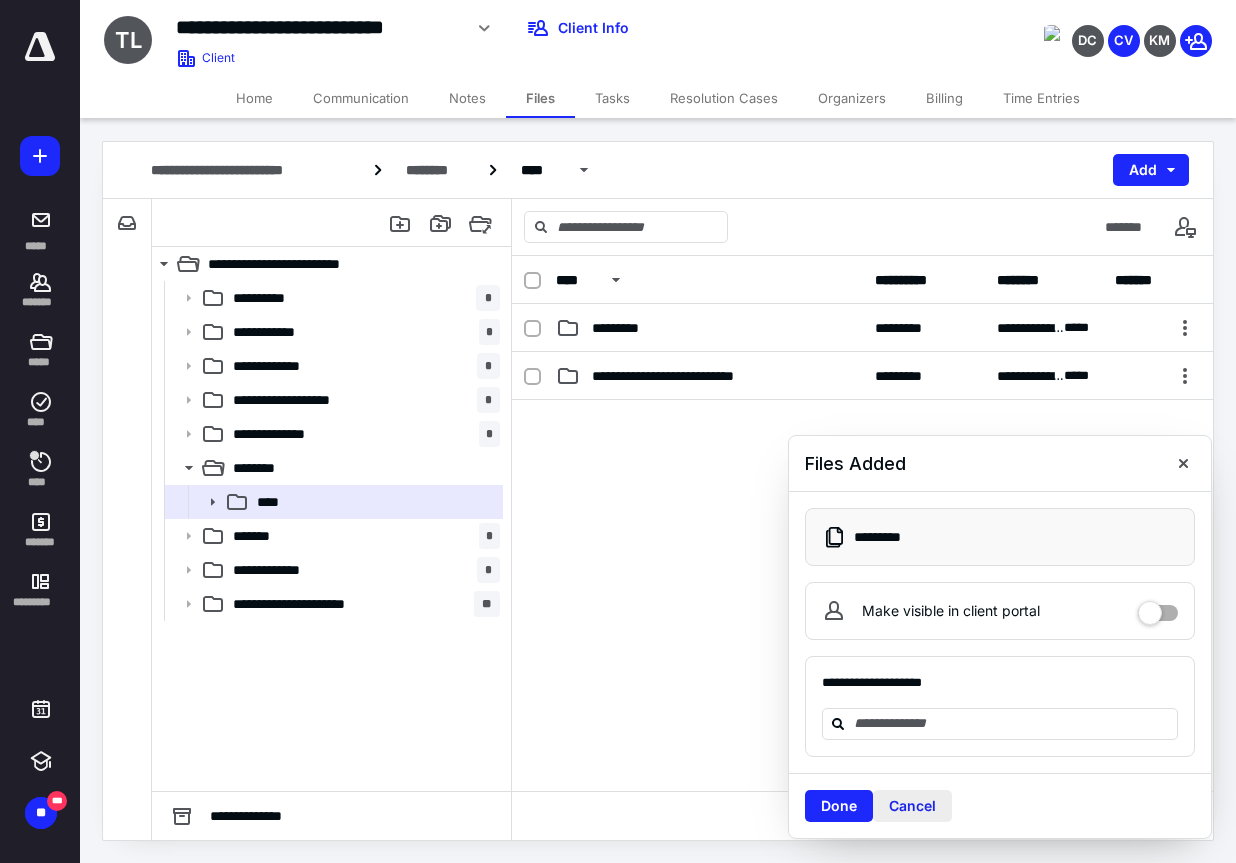 click on "Cancel" at bounding box center (912, 806) 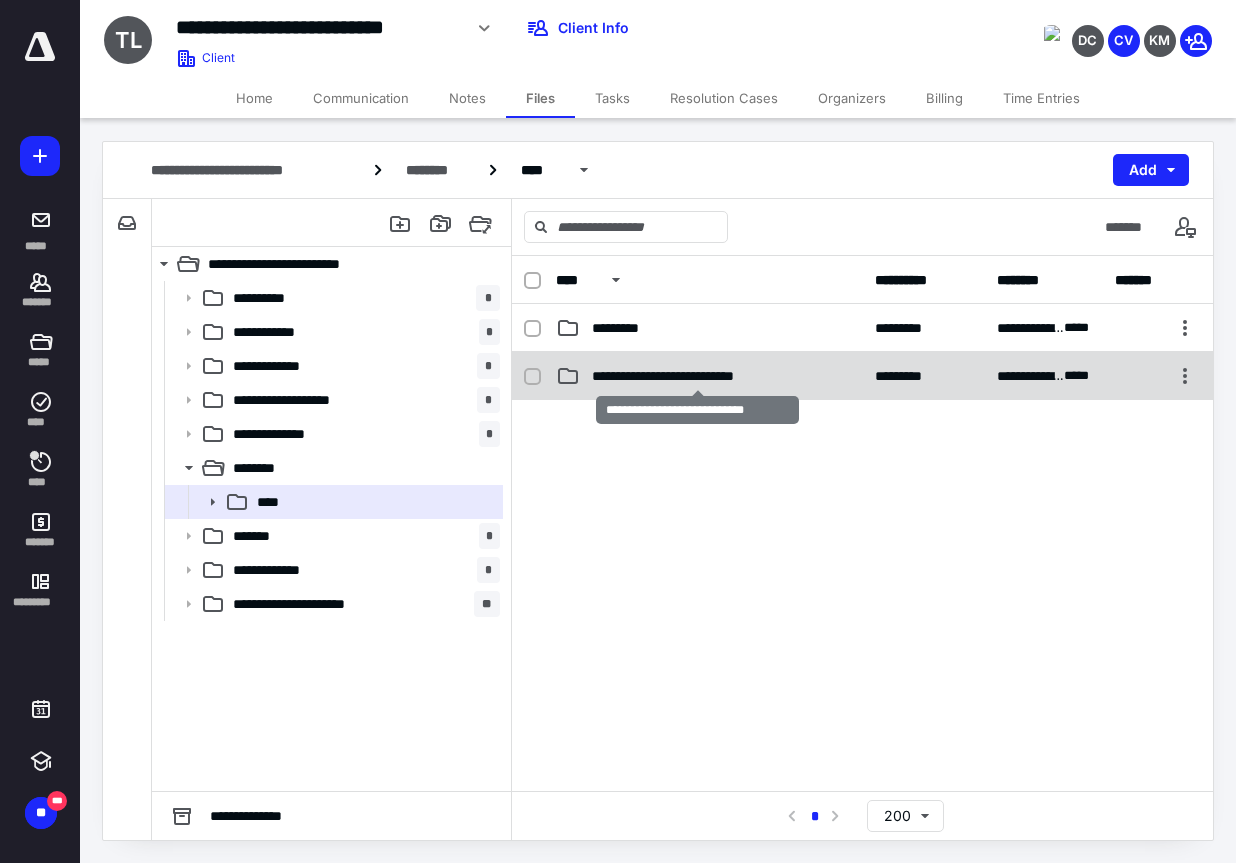 click on "**********" at bounding box center (698, 376) 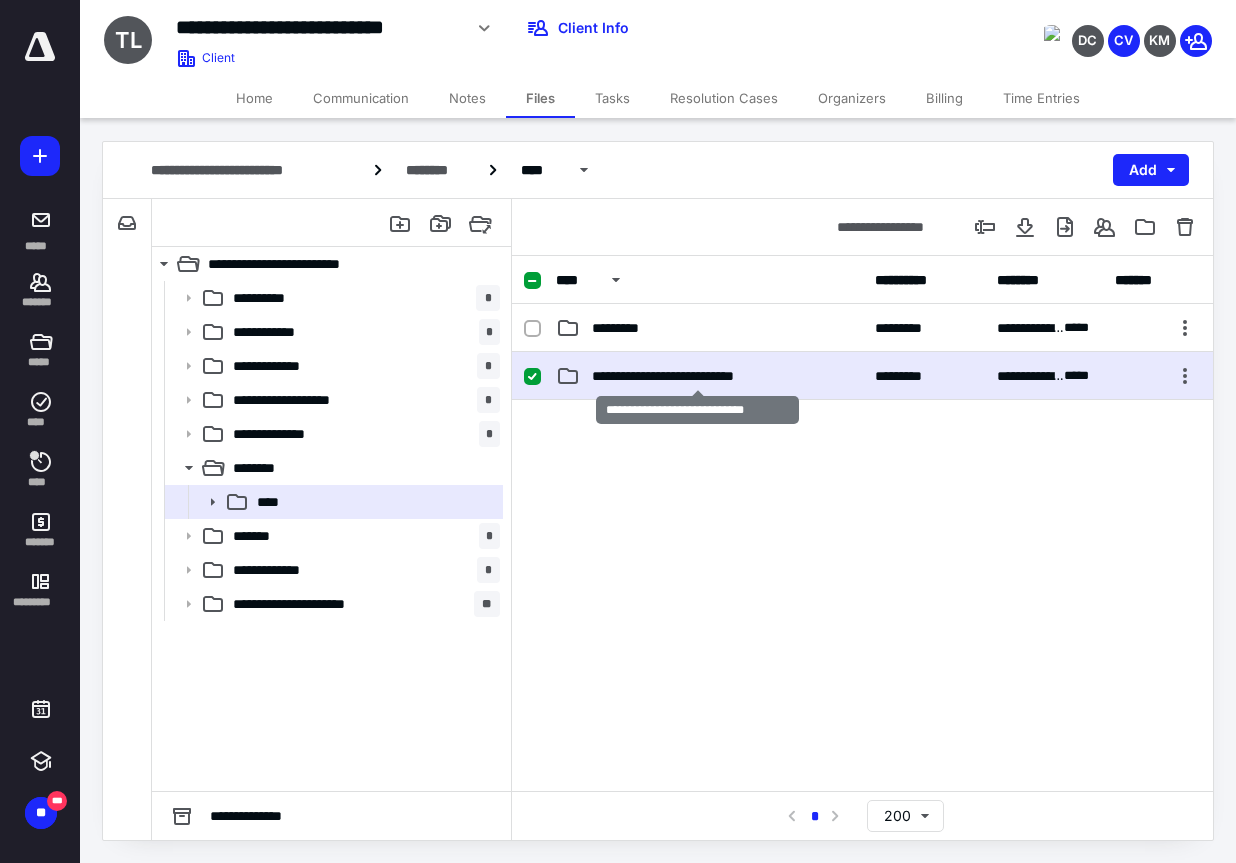 click on "**********" at bounding box center (698, 376) 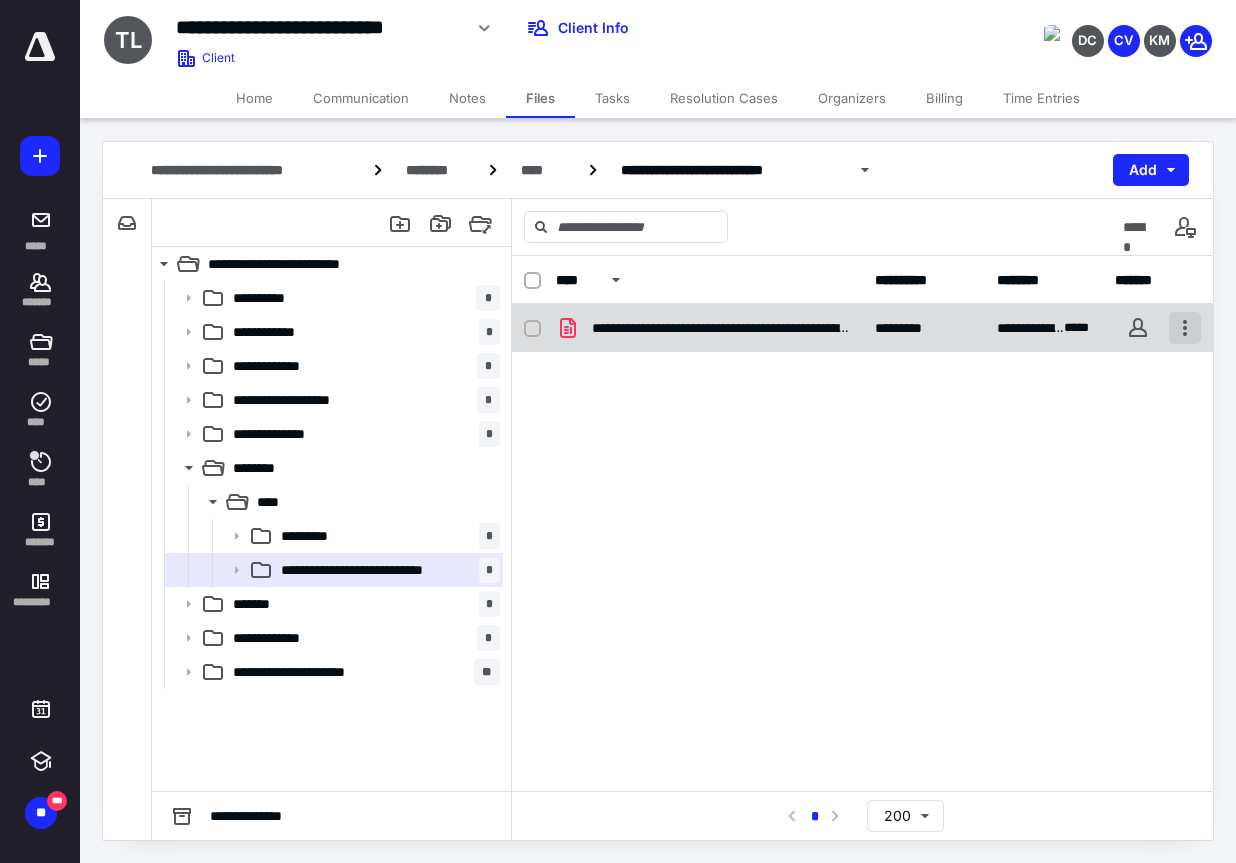 click at bounding box center [1185, 328] 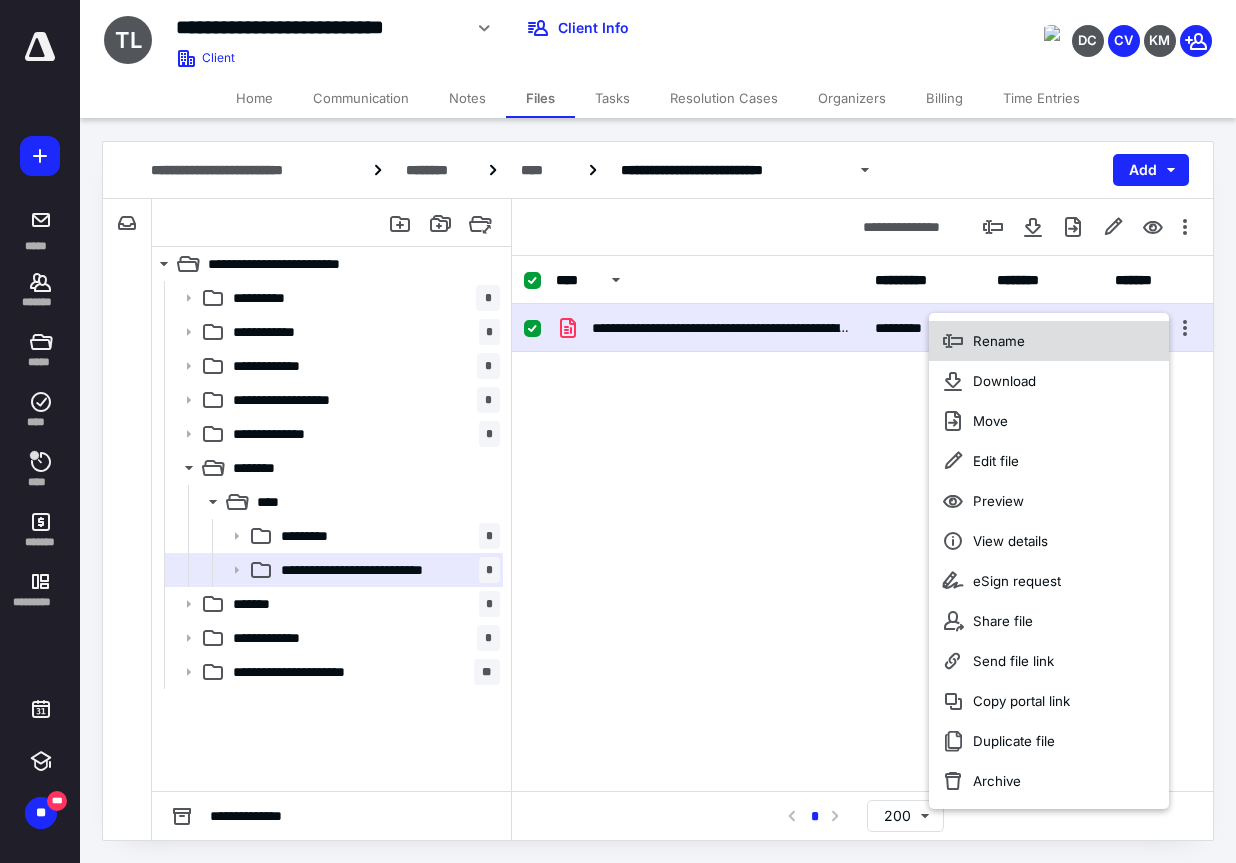 click on "Rename" at bounding box center [1049, 341] 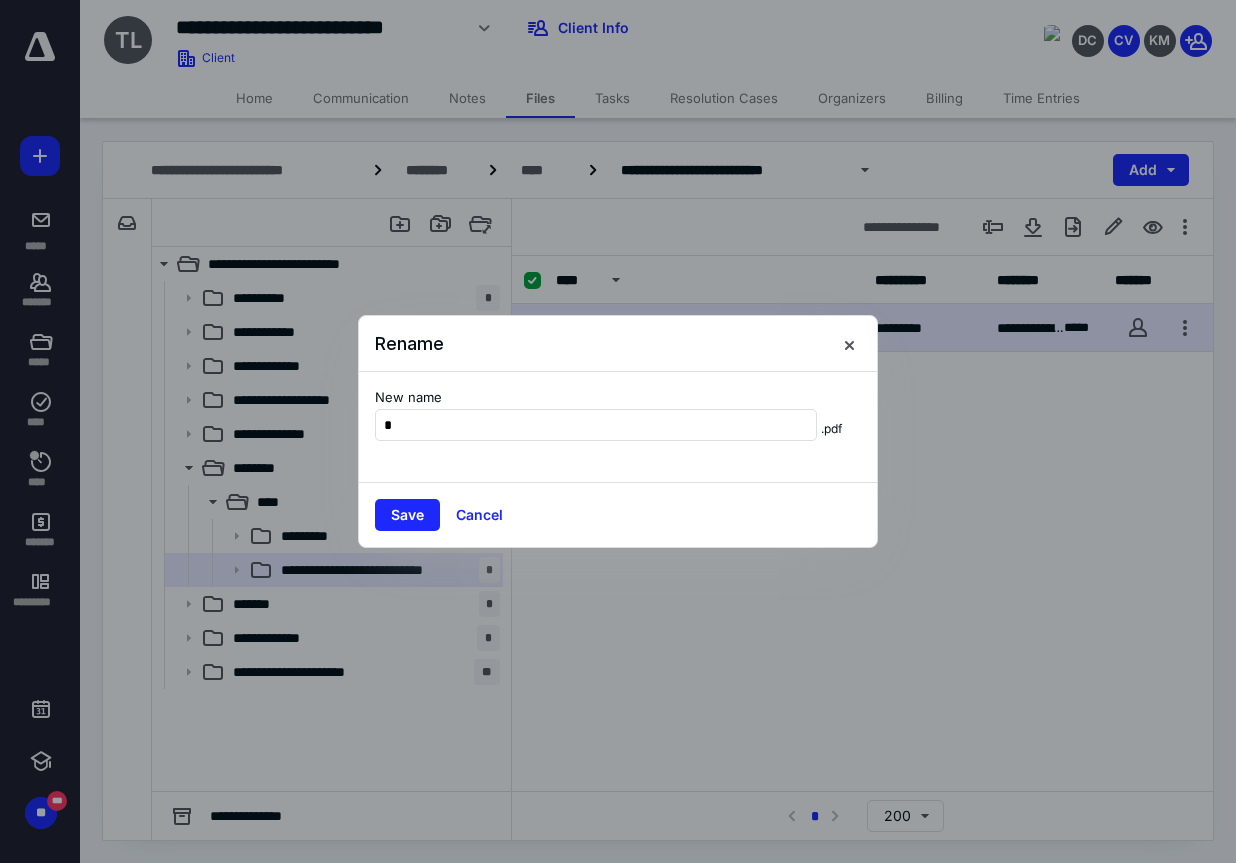 scroll, scrollTop: 0, scrollLeft: 0, axis: both 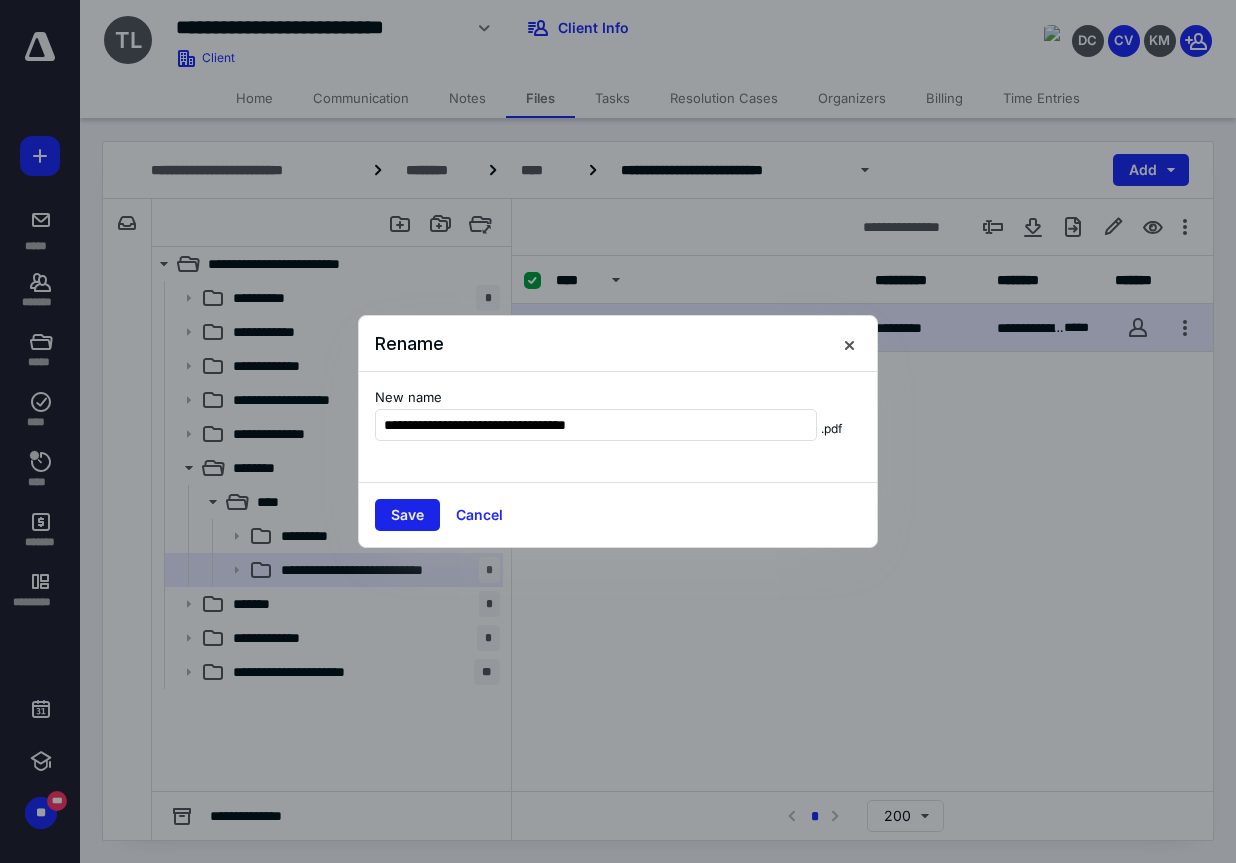 type on "**********" 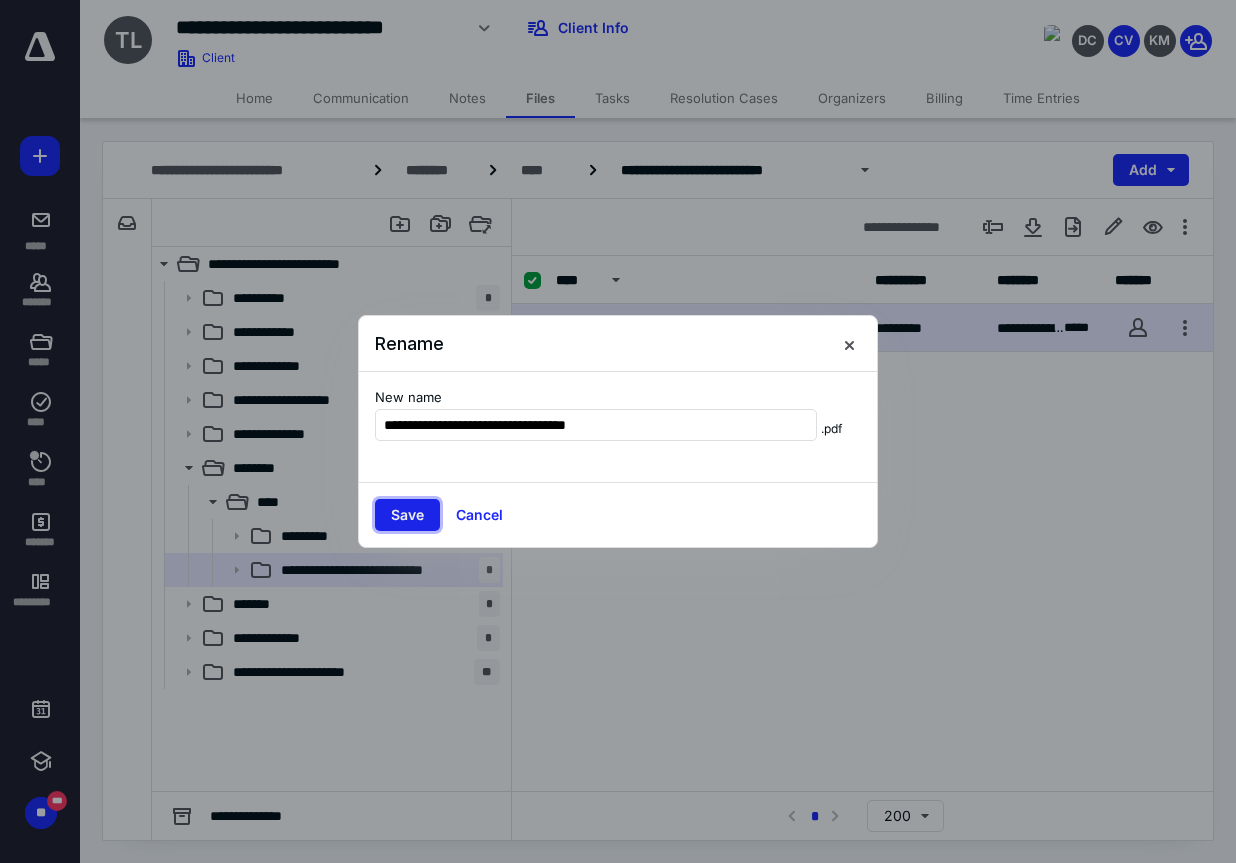 click on "Save" at bounding box center [407, 515] 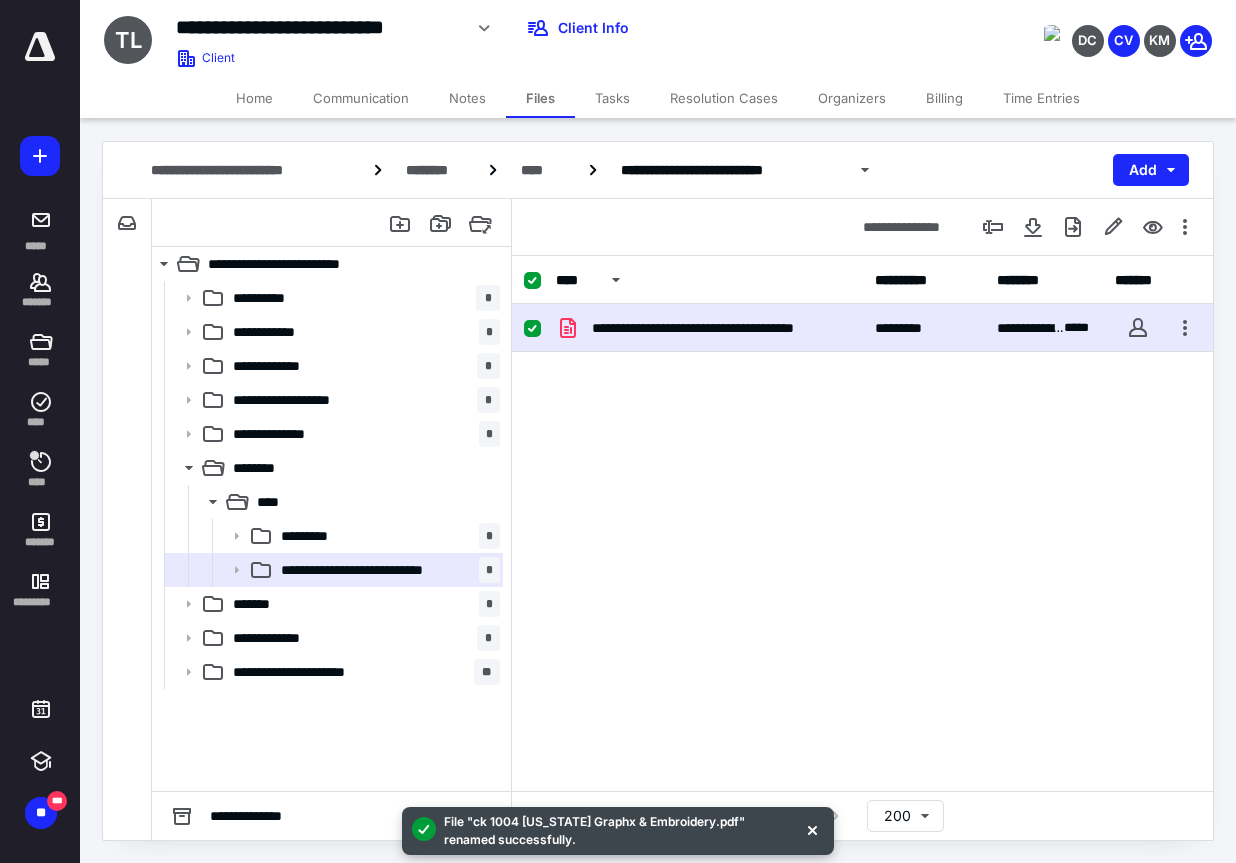 click 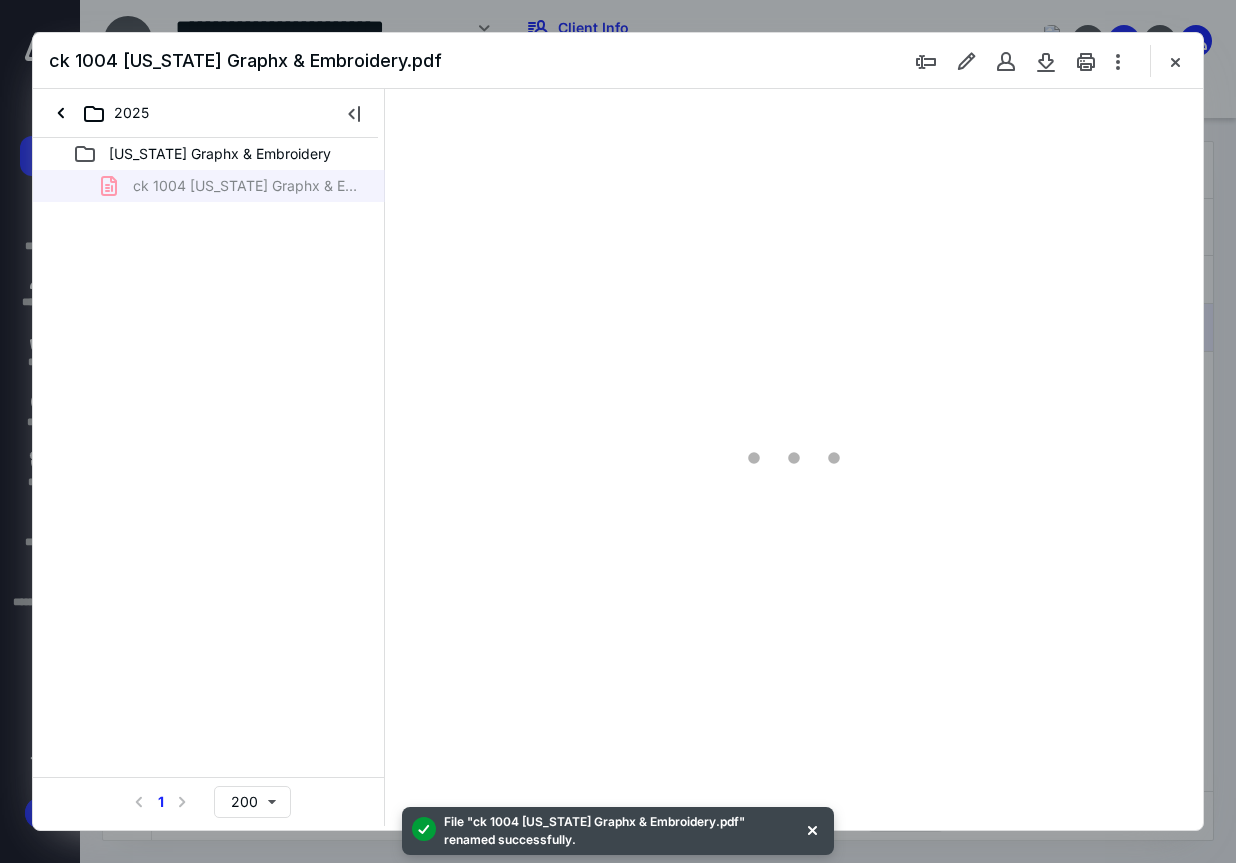 scroll, scrollTop: 0, scrollLeft: 0, axis: both 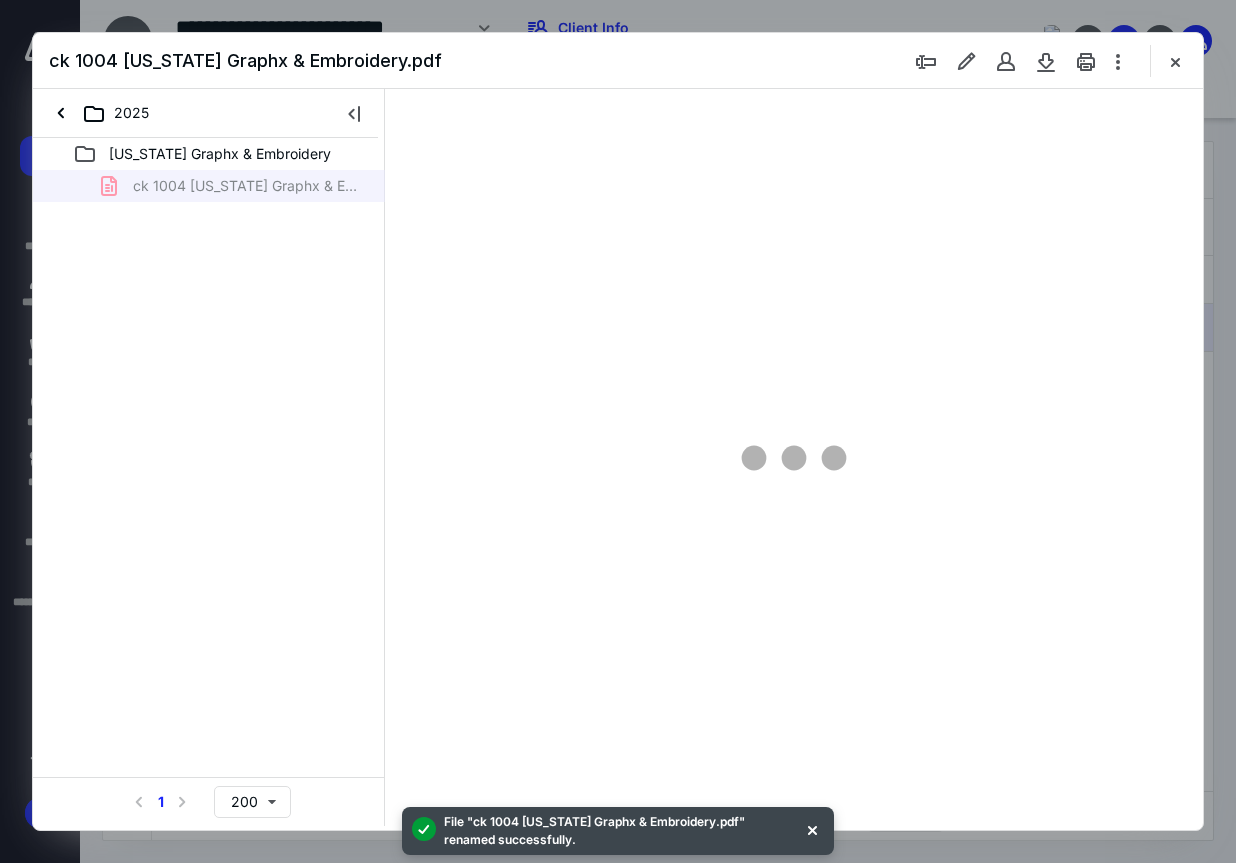 type on "80" 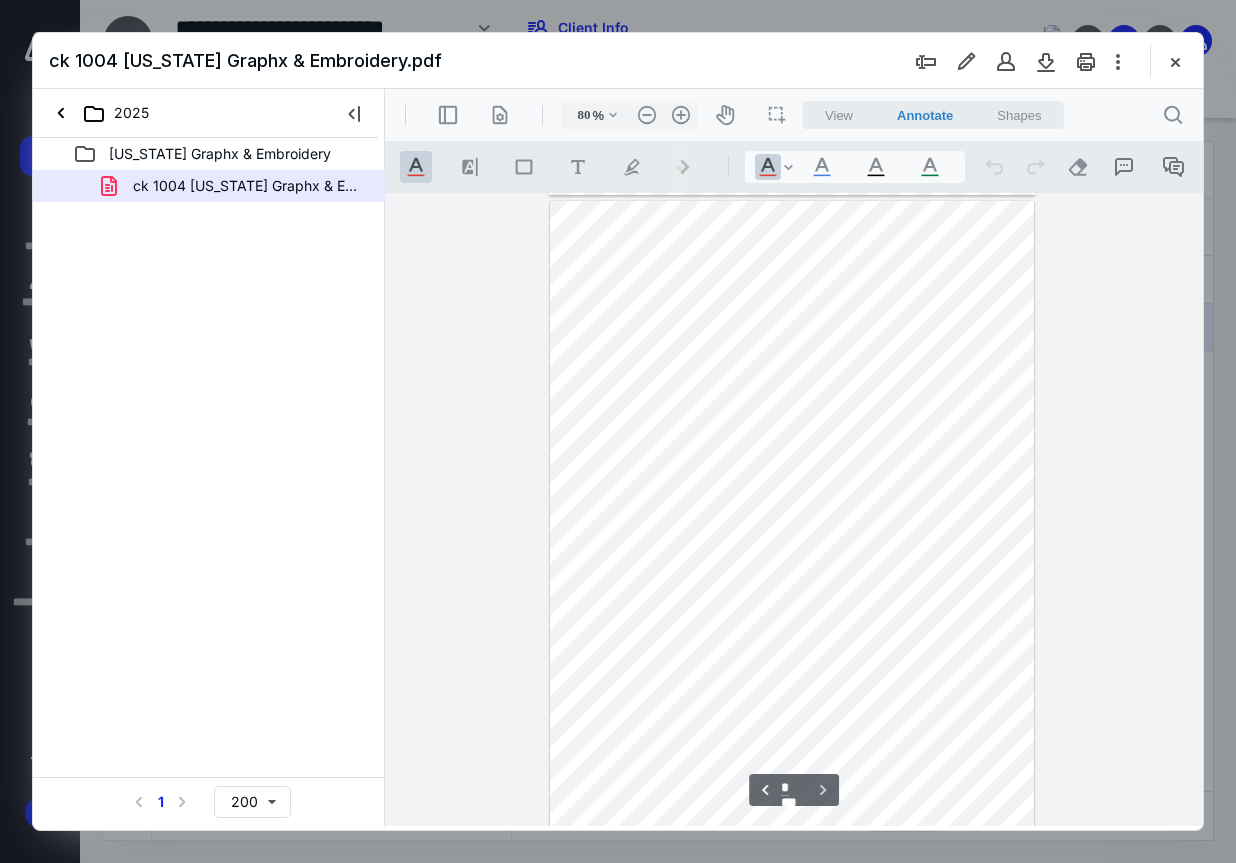 scroll, scrollTop: 633, scrollLeft: 0, axis: vertical 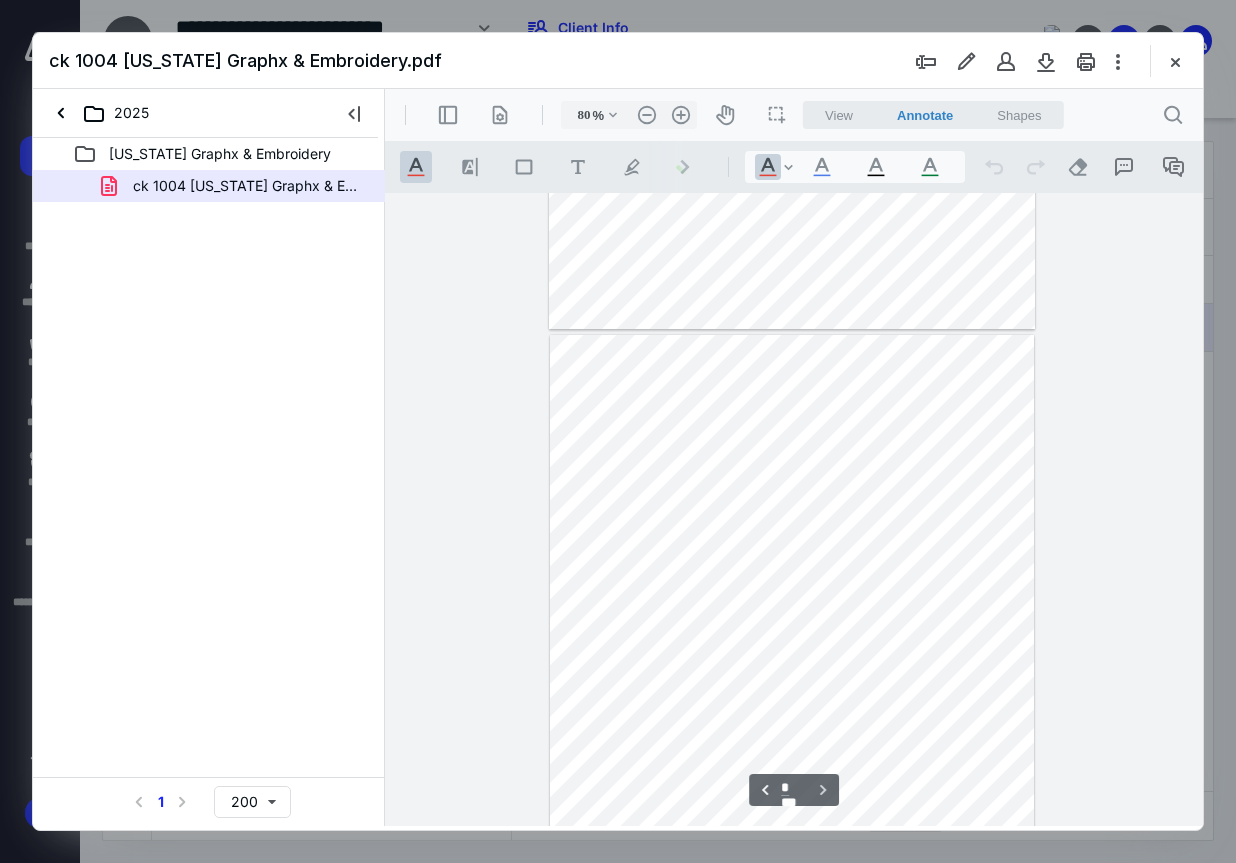 type on "*" 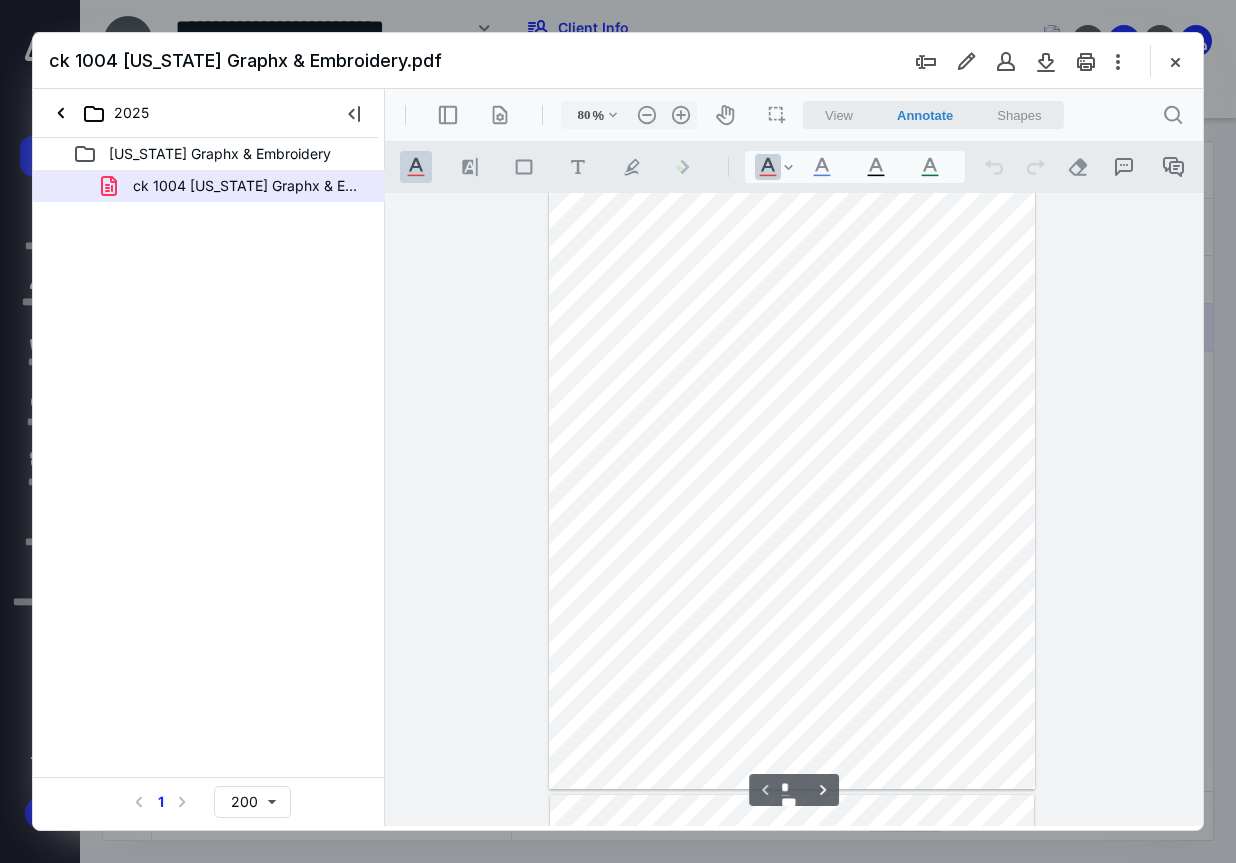 scroll, scrollTop: 0, scrollLeft: 0, axis: both 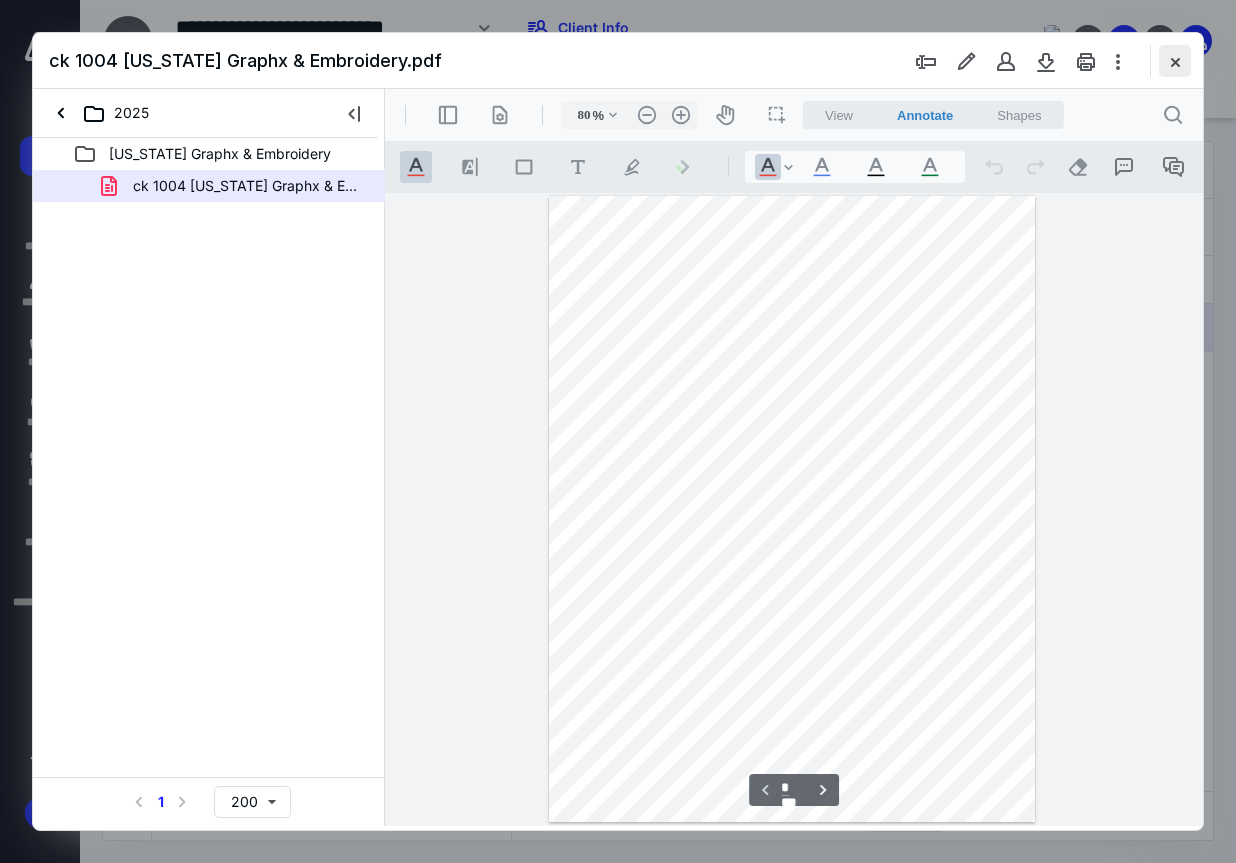 click at bounding box center (1175, 61) 